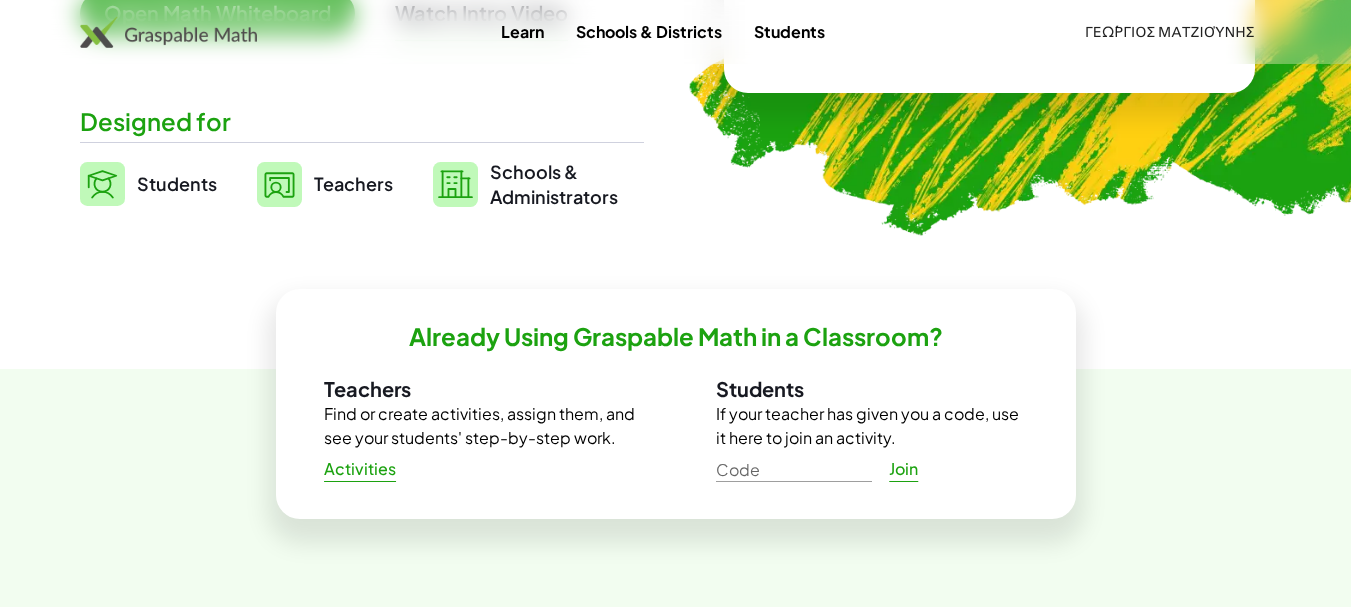 scroll, scrollTop: 500, scrollLeft: 0, axis: vertical 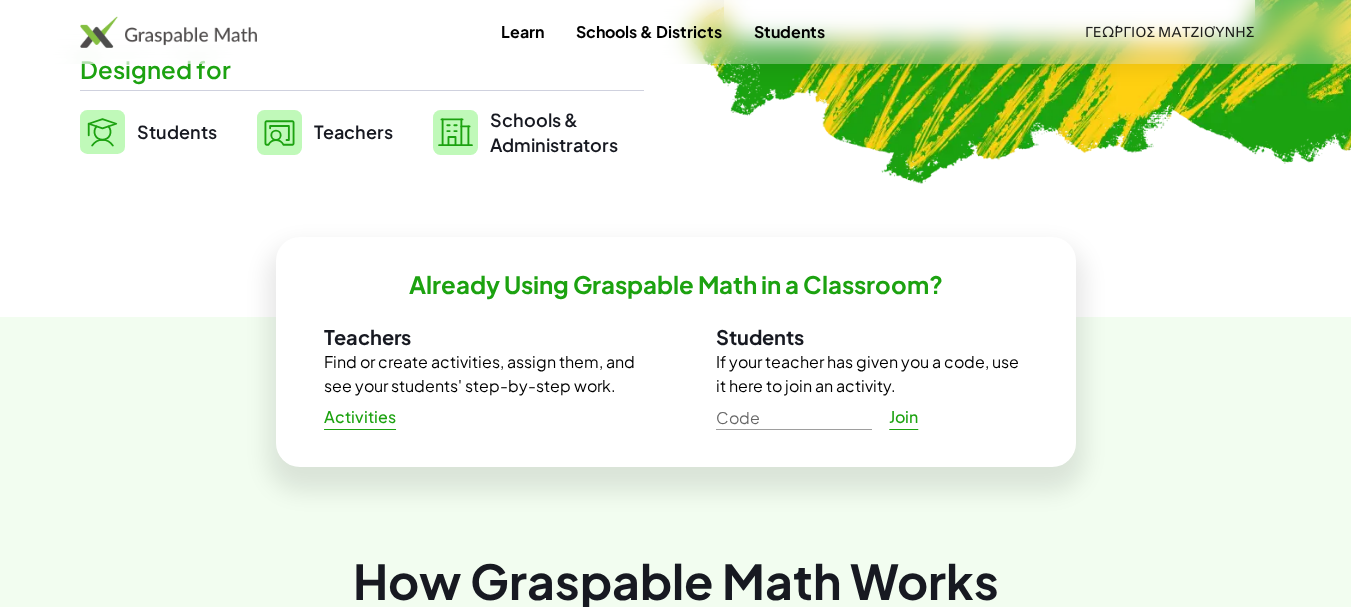 click on "Activities" 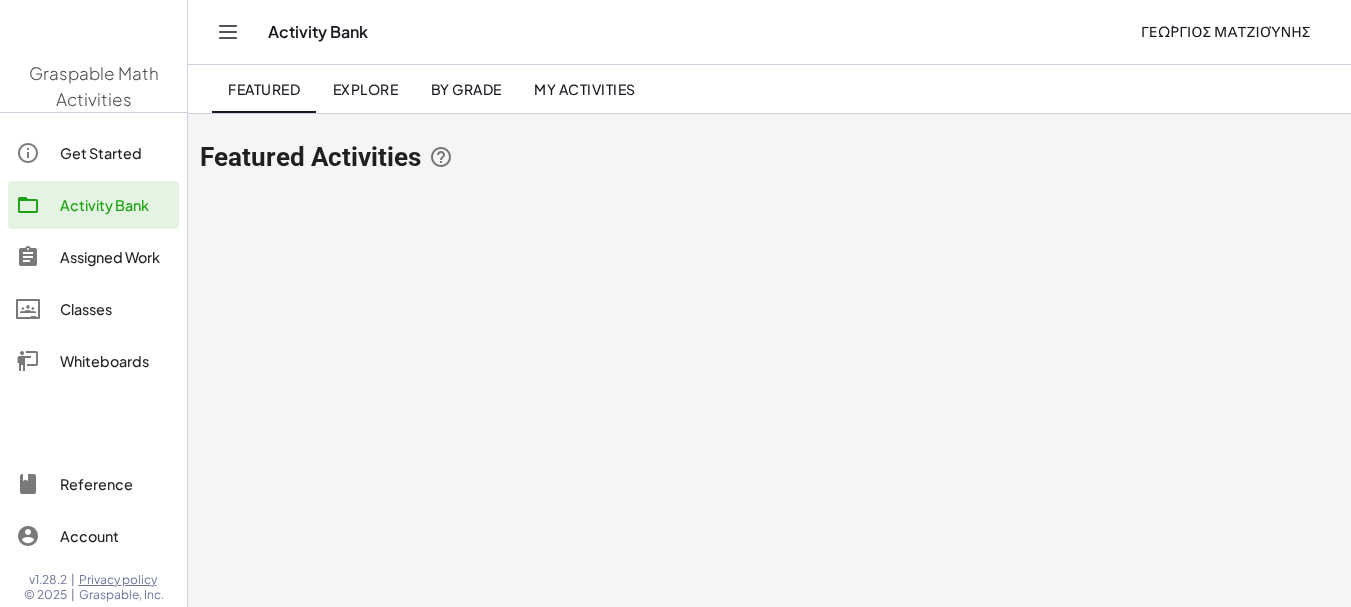 scroll, scrollTop: 0, scrollLeft: 0, axis: both 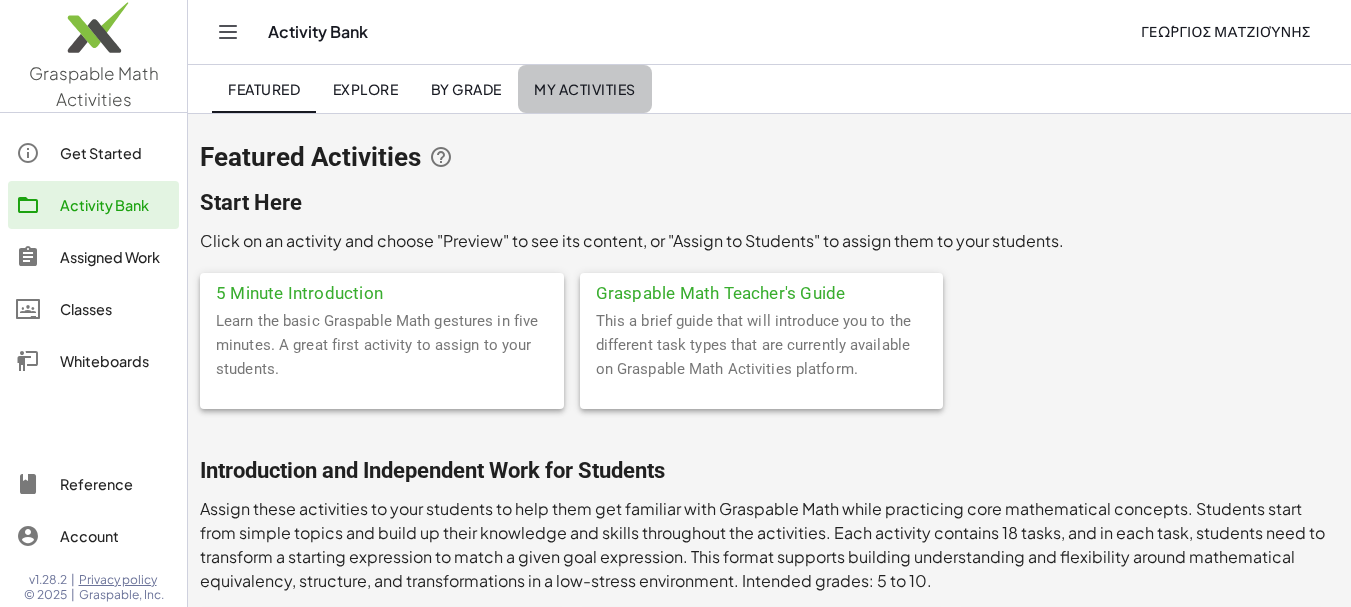click on "My Activities" 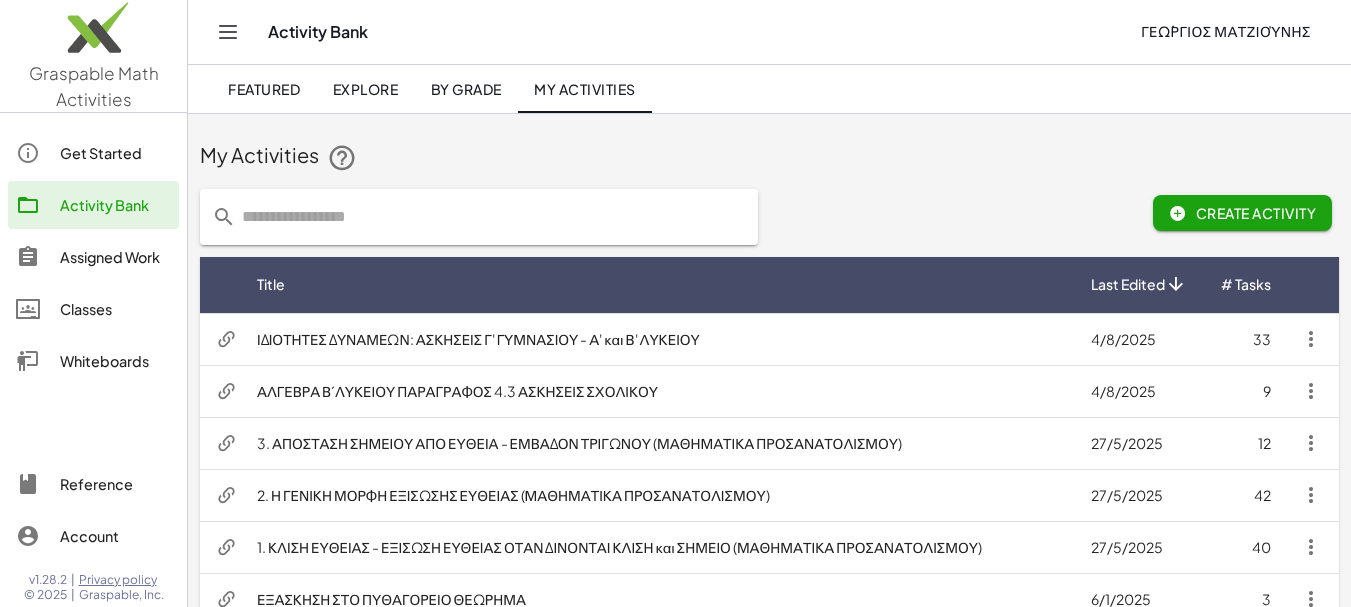 click on "ΙΔΙΟΤΗΤΕΣ ΔΥΝΑΜΕΩΝ:  ΑΣΚΗΣΕΙΣ Γ' ΓΥΜΝΑΣΙΟΥ  -  Α'  και Β' ΛΥΚΕΙΟΥ" at bounding box center (658, 339) 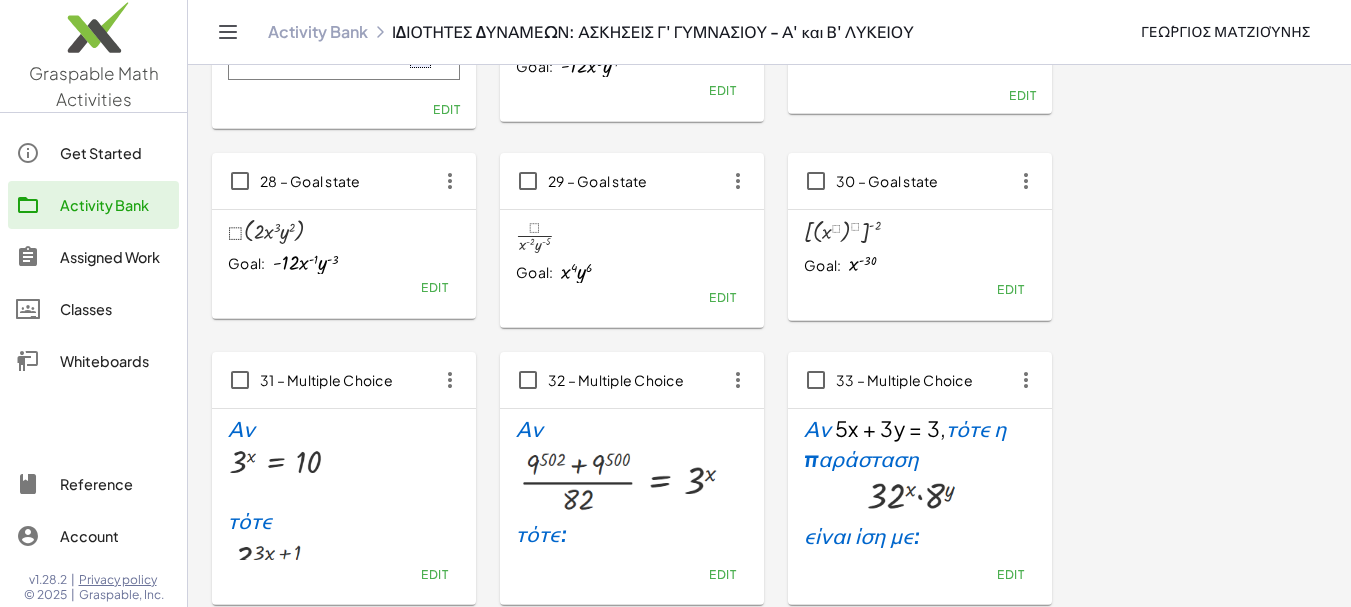 scroll, scrollTop: 2500, scrollLeft: 0, axis: vertical 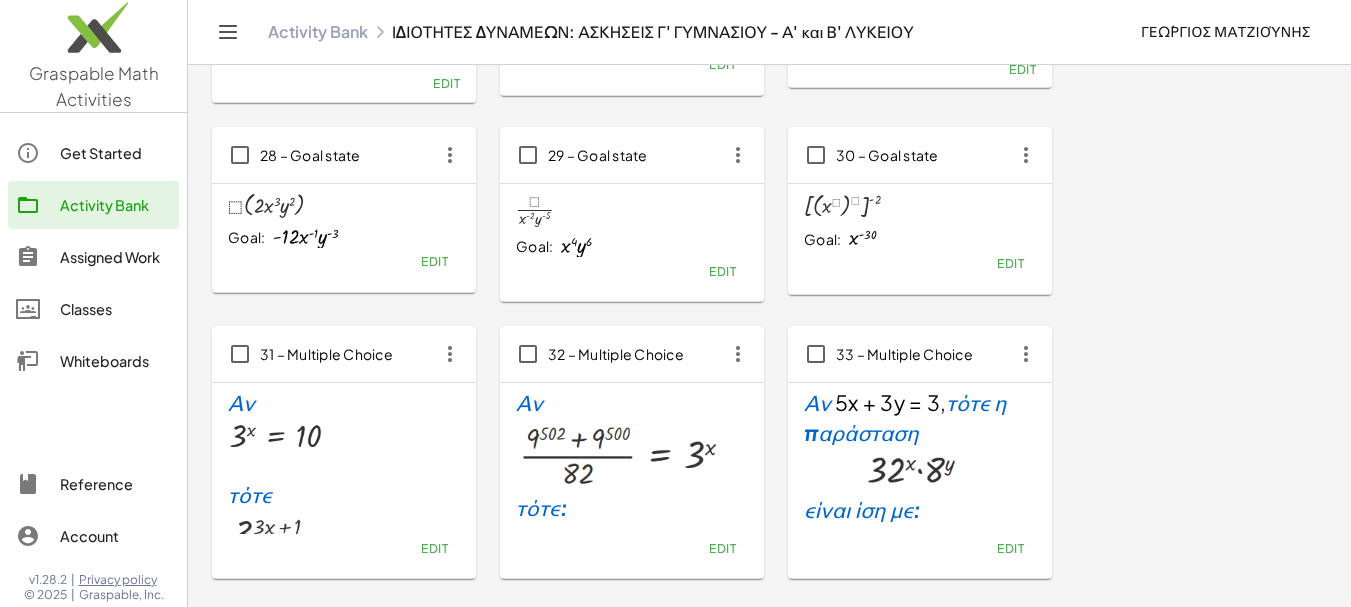 click on "Edit" 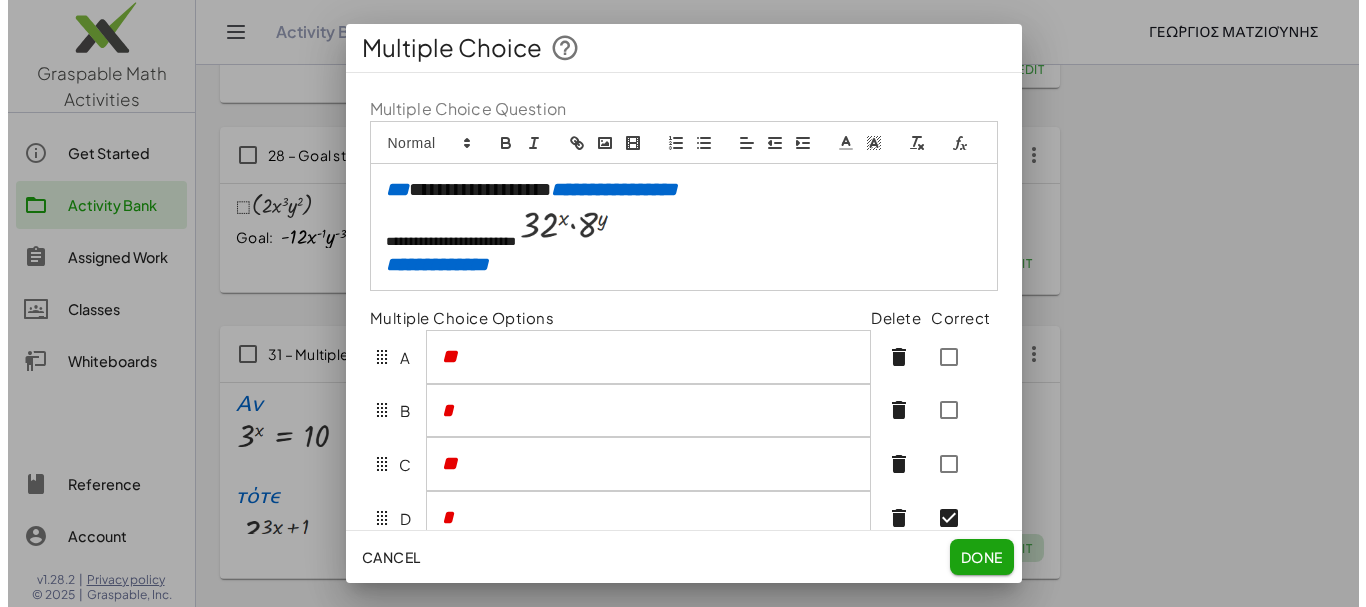 scroll, scrollTop: 0, scrollLeft: 0, axis: both 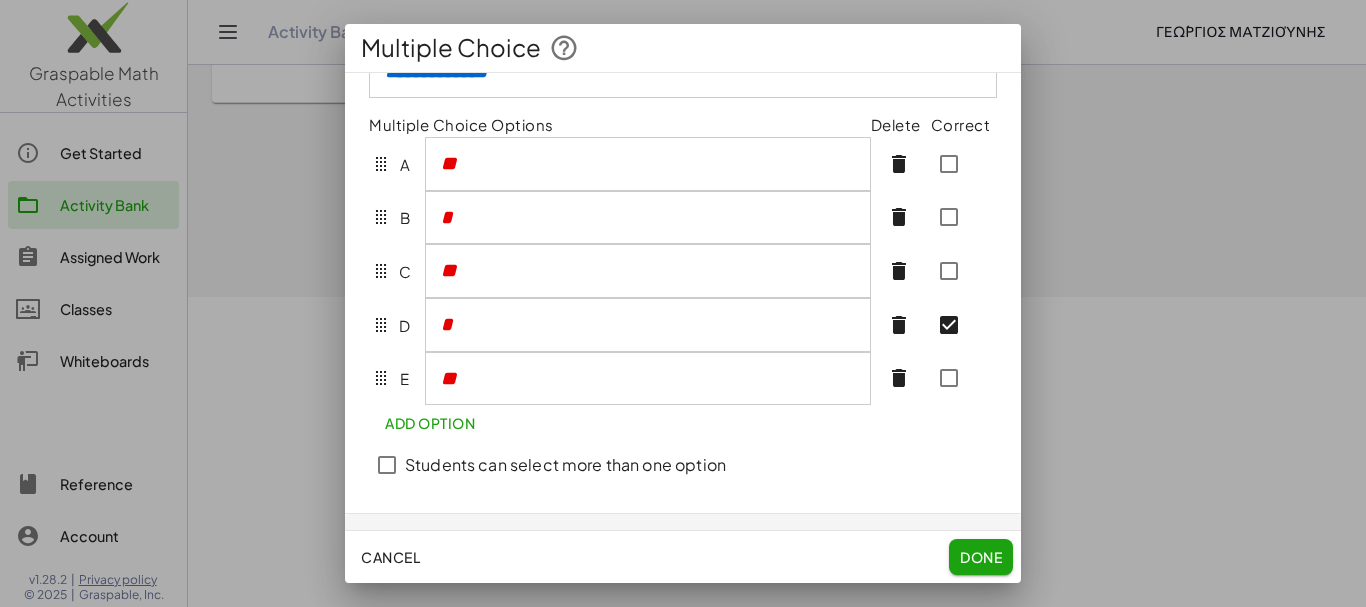click on "Cancel" 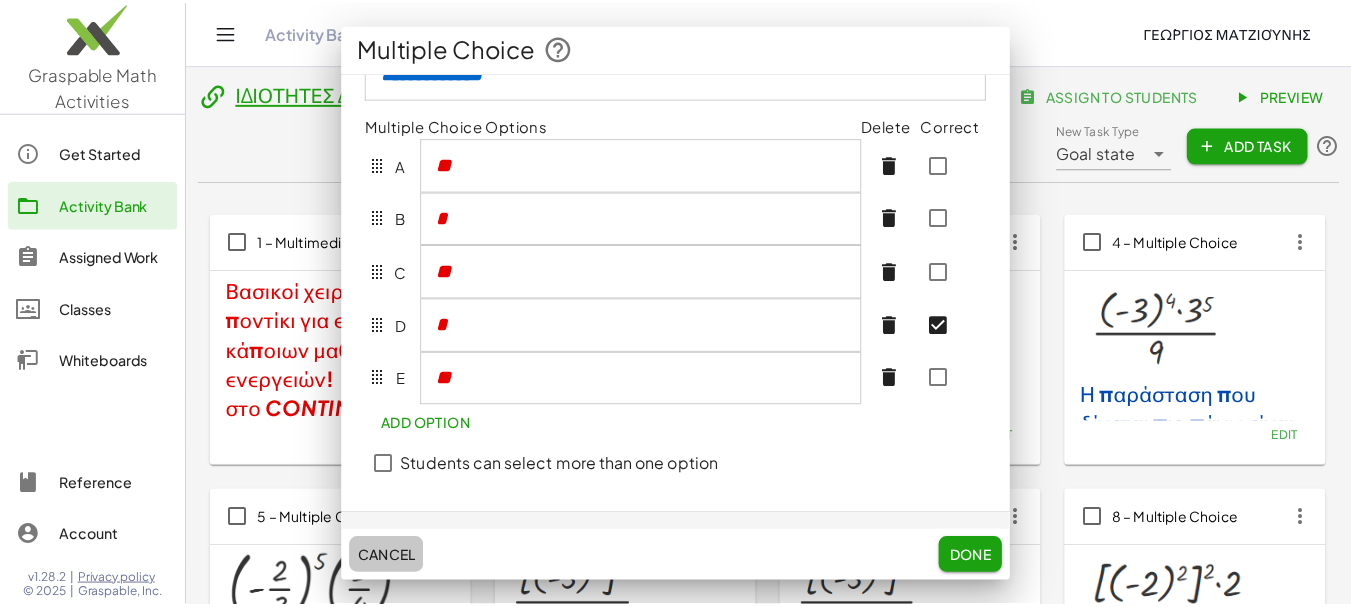 scroll, scrollTop: 2500, scrollLeft: 0, axis: vertical 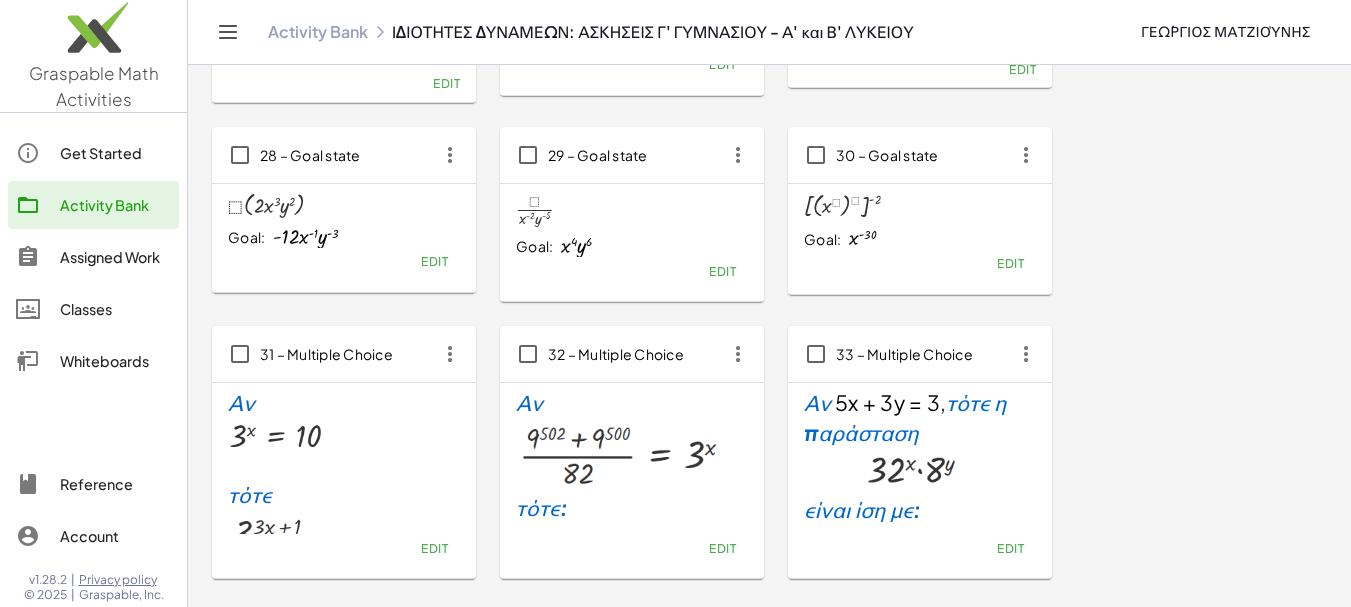 click on "Edit" 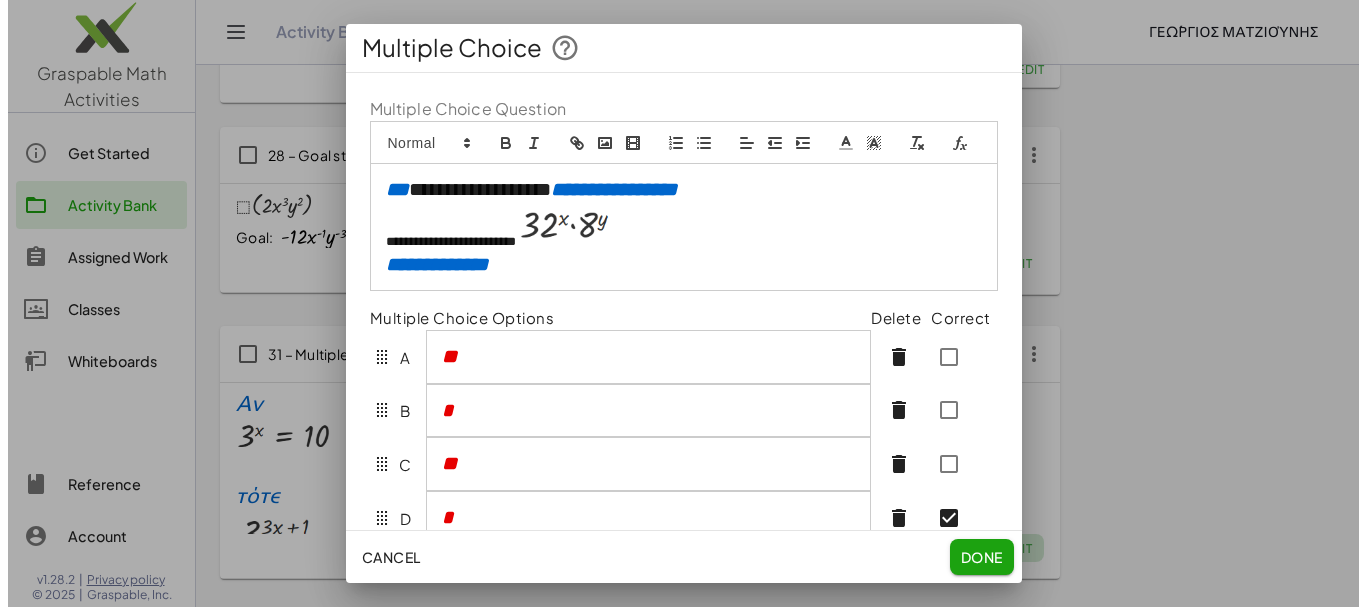 scroll, scrollTop: 0, scrollLeft: 0, axis: both 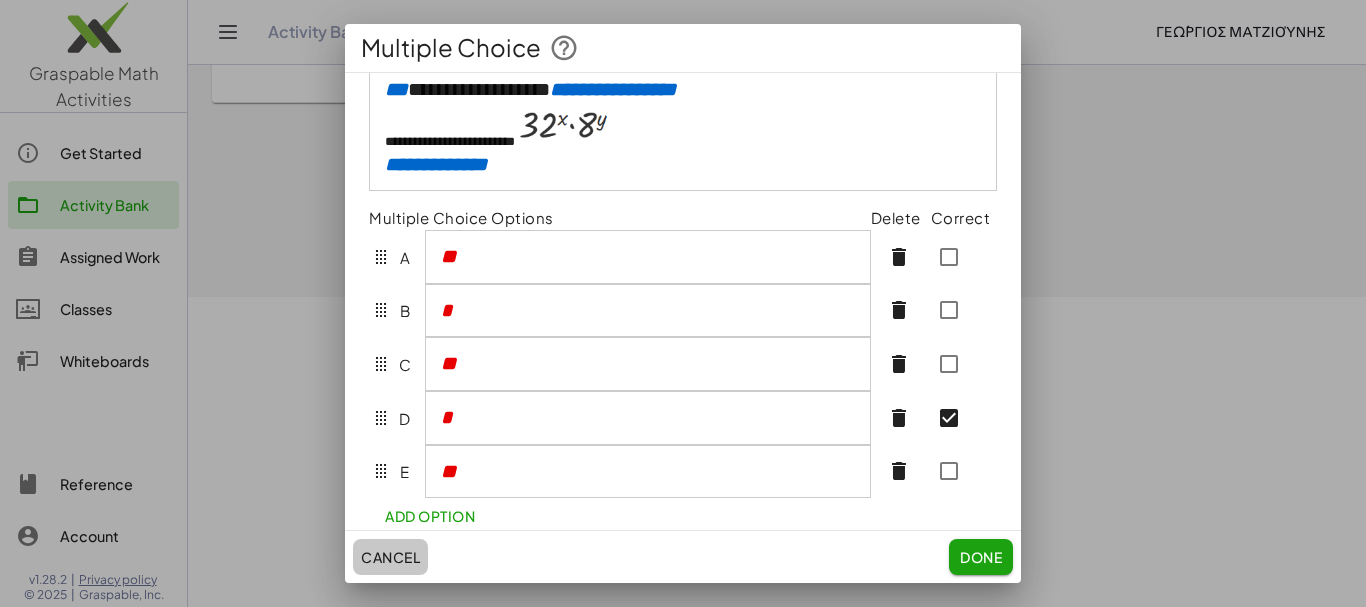 click on "Cancel" 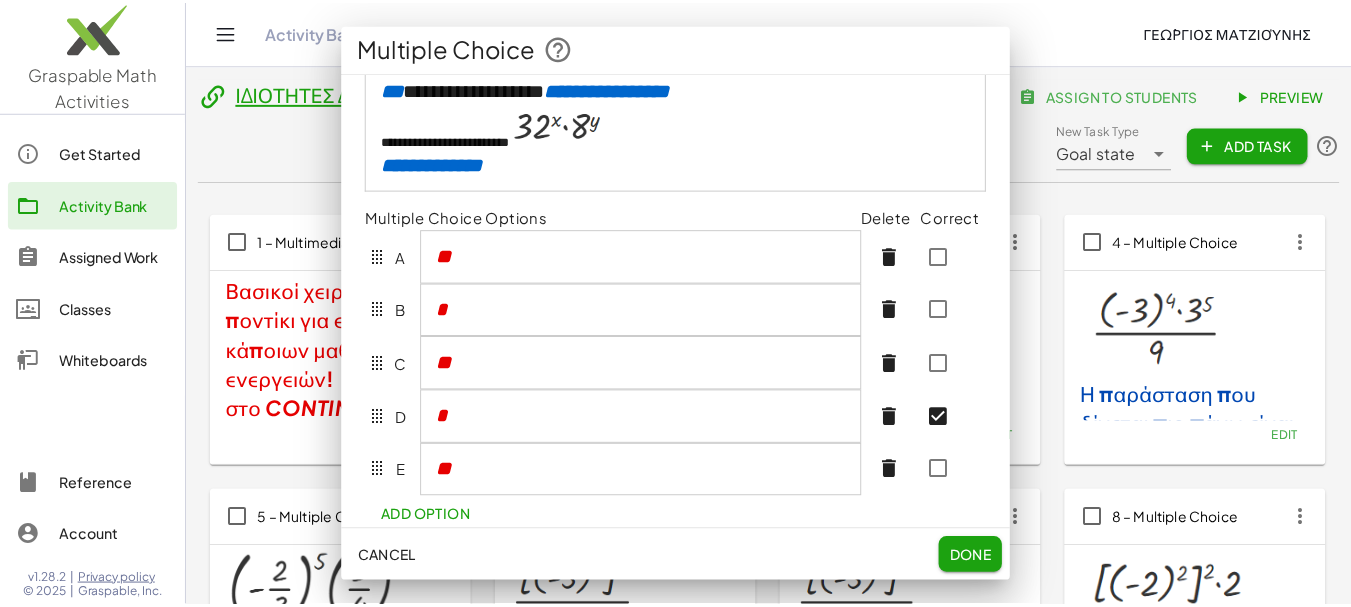 scroll, scrollTop: 2500, scrollLeft: 0, axis: vertical 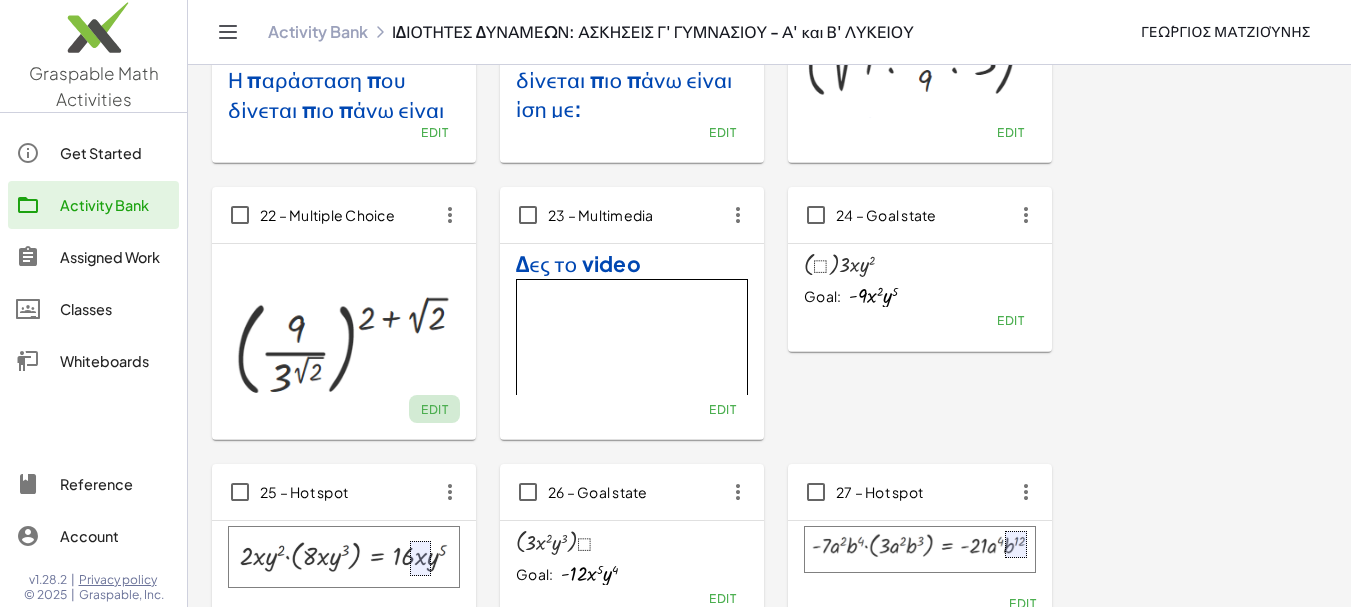 click on "Edit" 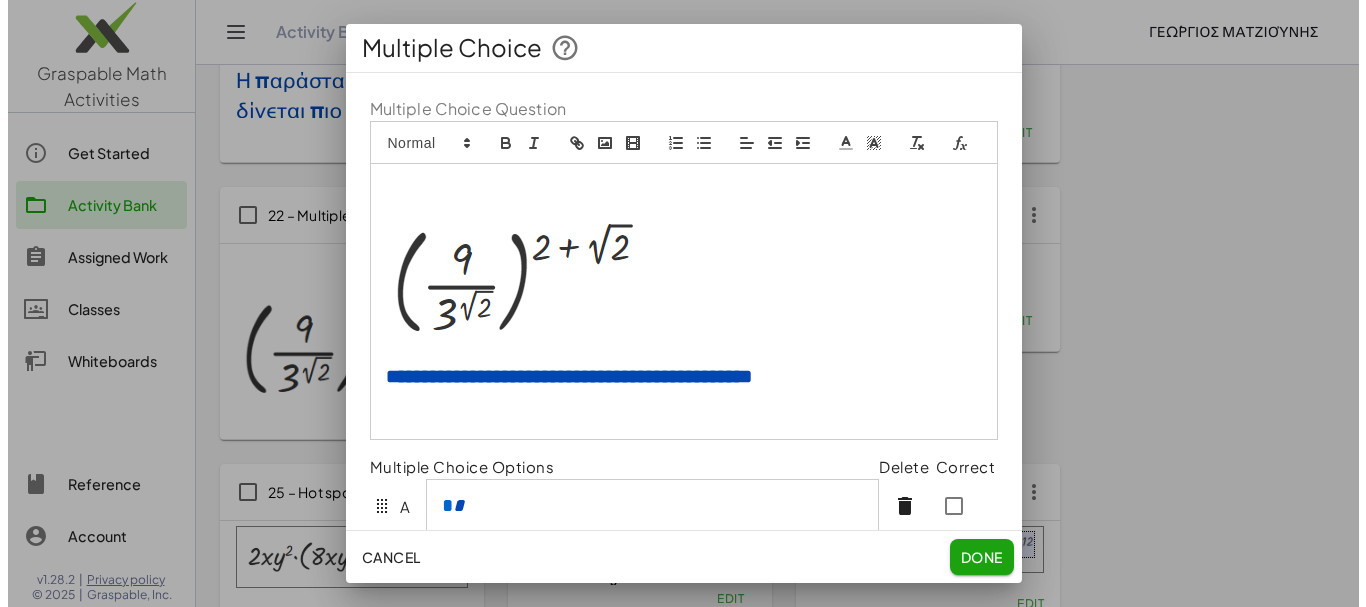 scroll, scrollTop: 0, scrollLeft: 0, axis: both 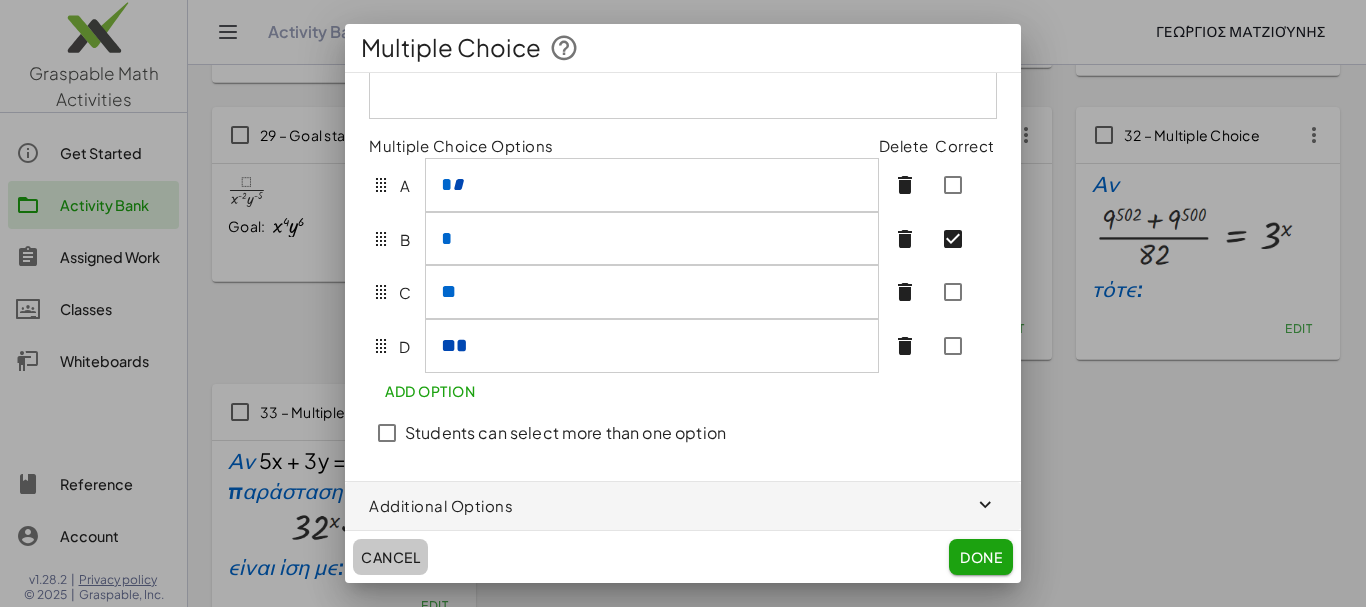 click on "Cancel" 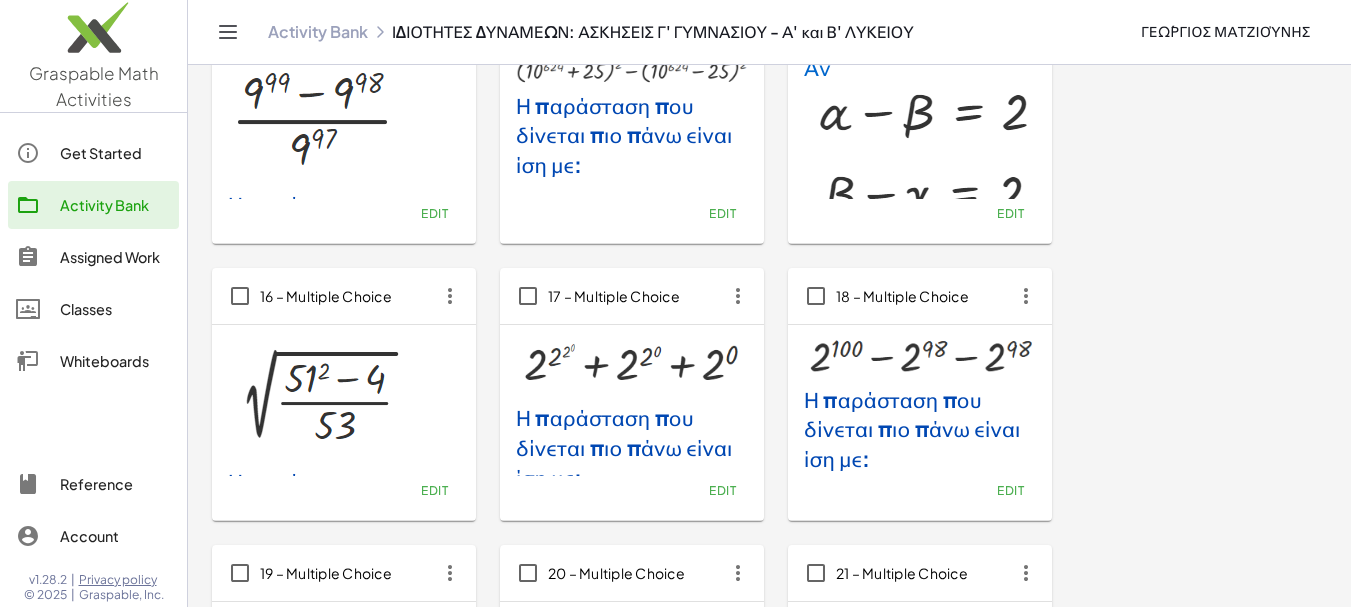 scroll, scrollTop: 1366, scrollLeft: 0, axis: vertical 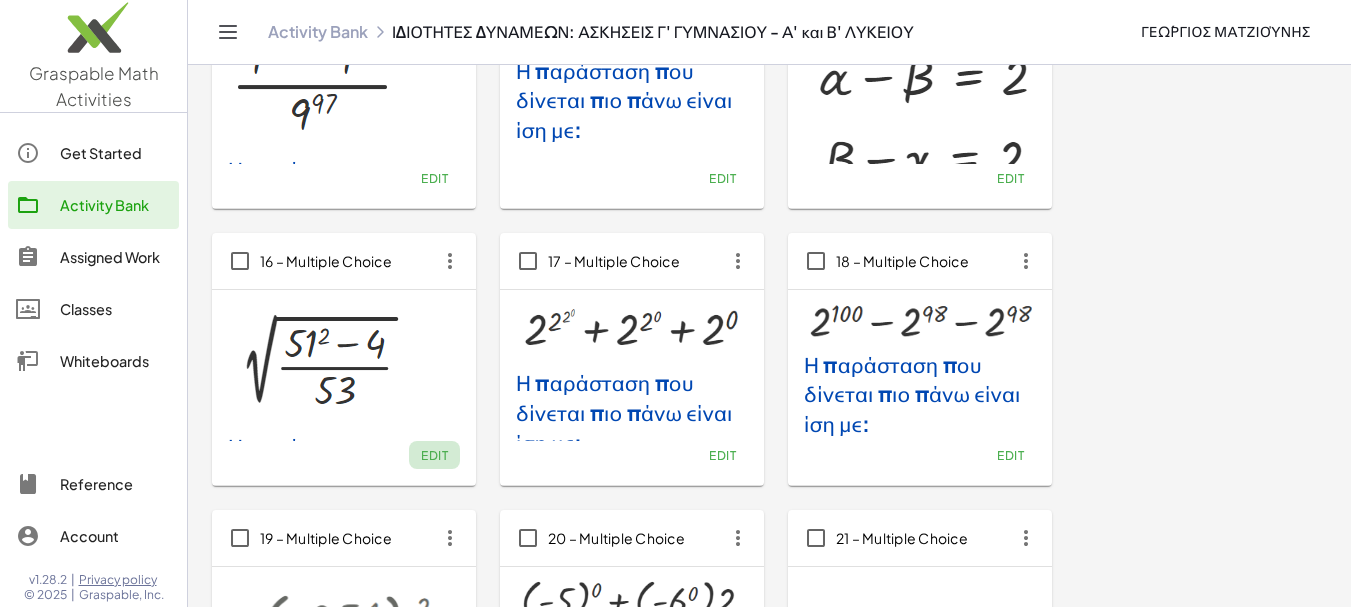 click on "Edit" 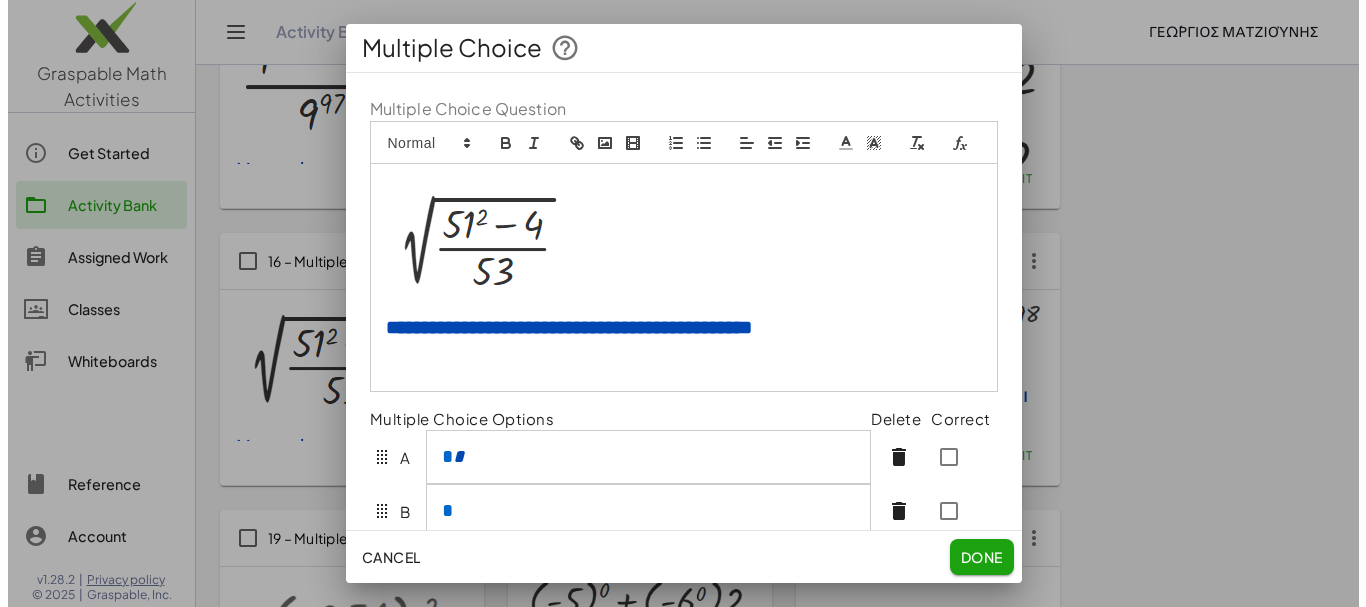 scroll, scrollTop: 0, scrollLeft: 0, axis: both 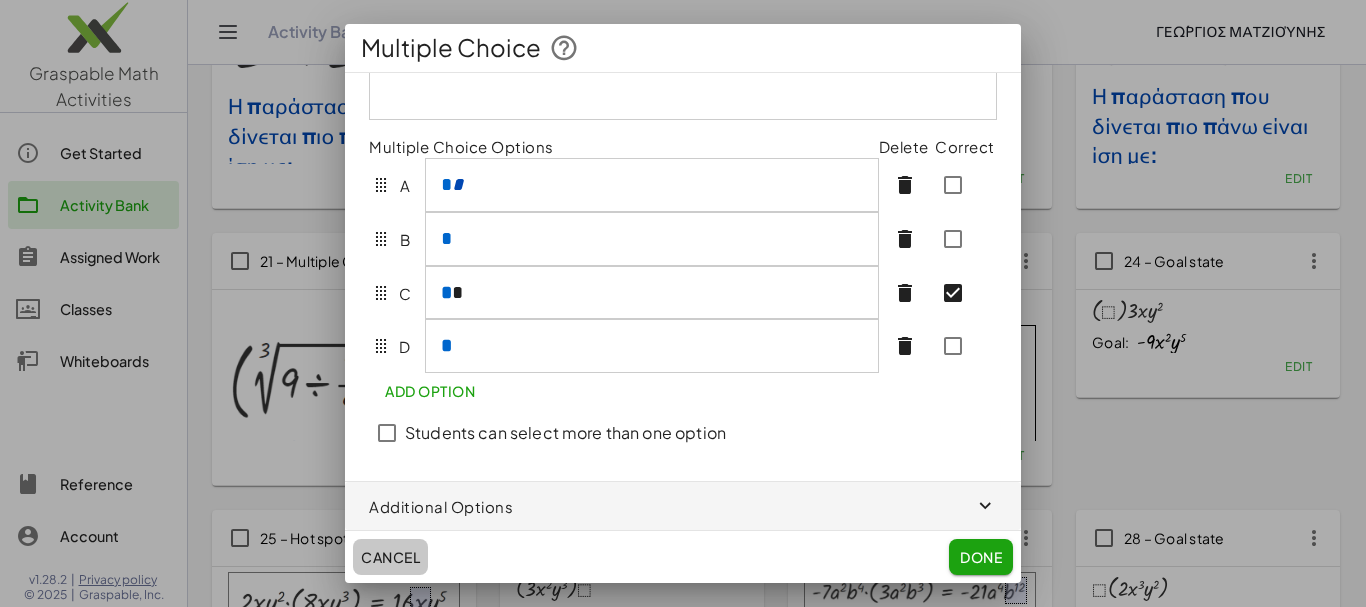 click on "Cancel" 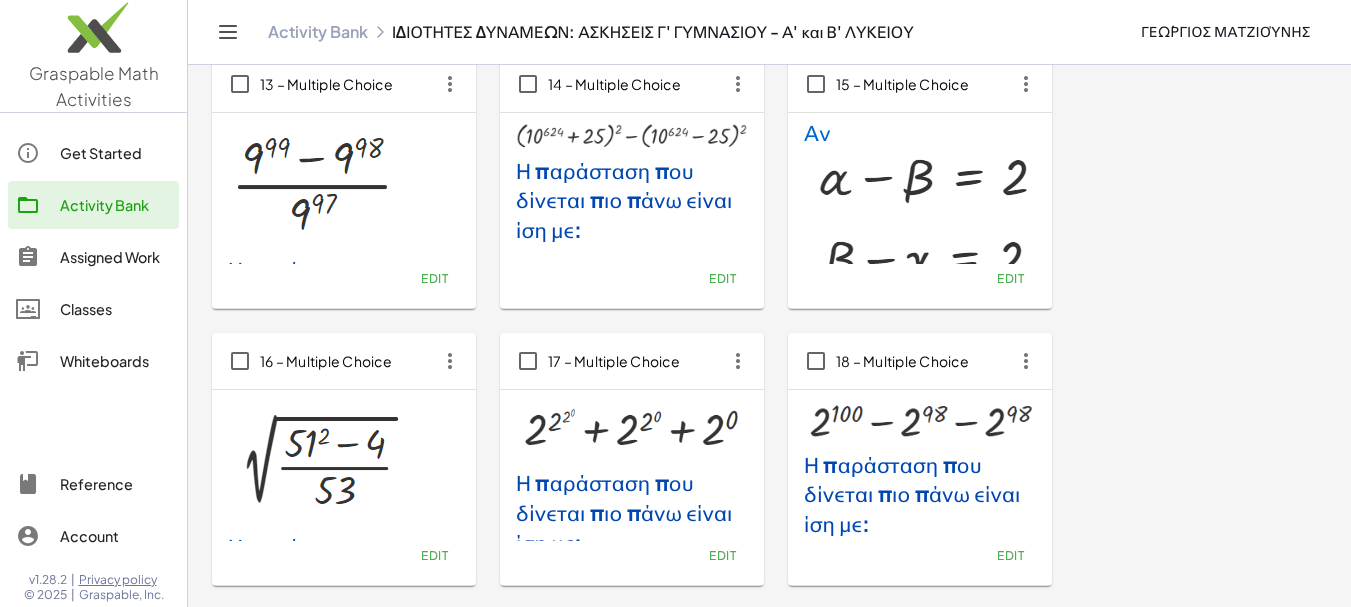 scroll, scrollTop: 1166, scrollLeft: 0, axis: vertical 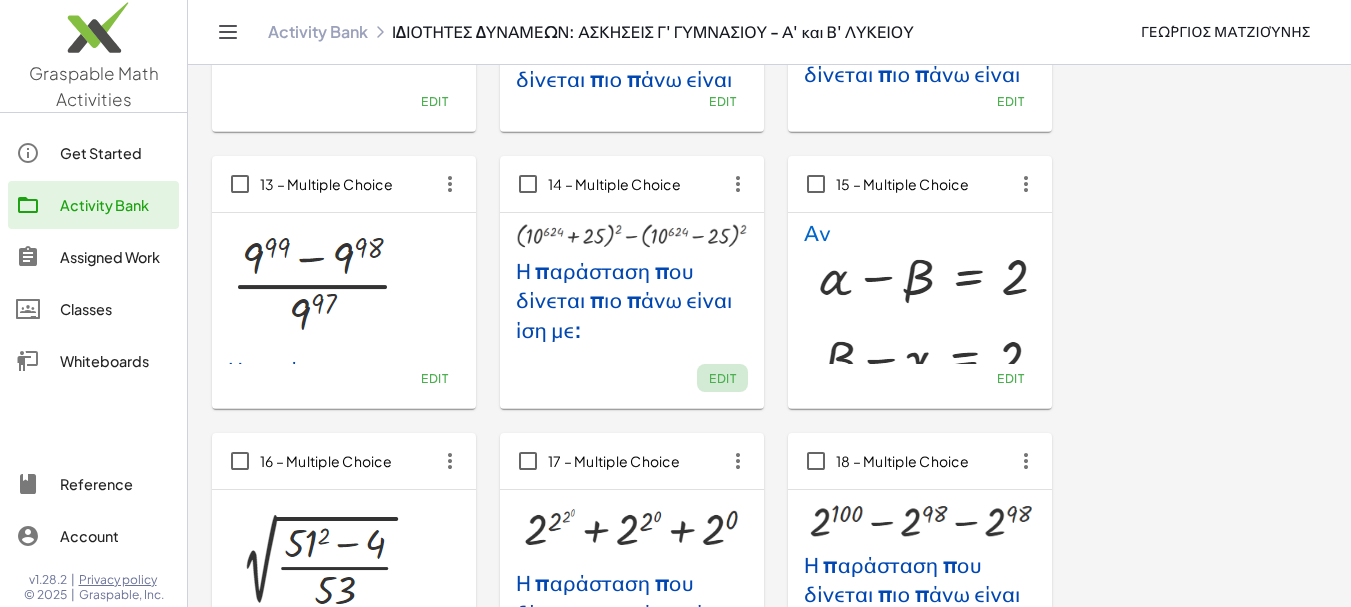 click on "Edit" 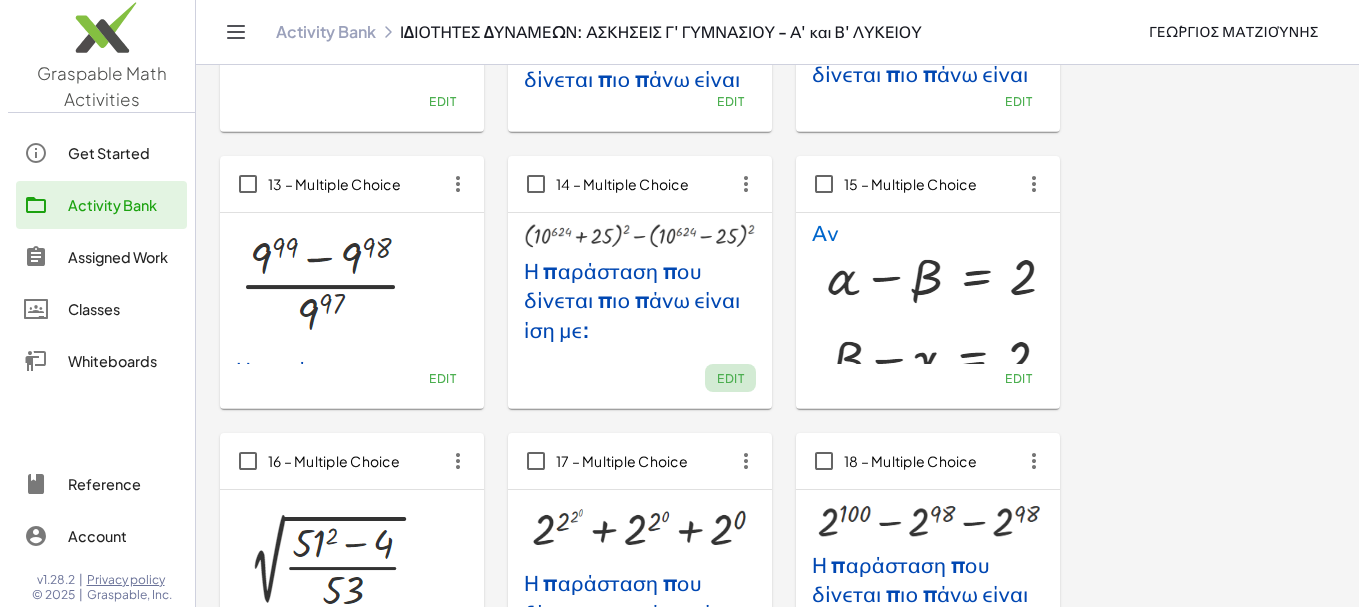 scroll, scrollTop: 0, scrollLeft: 0, axis: both 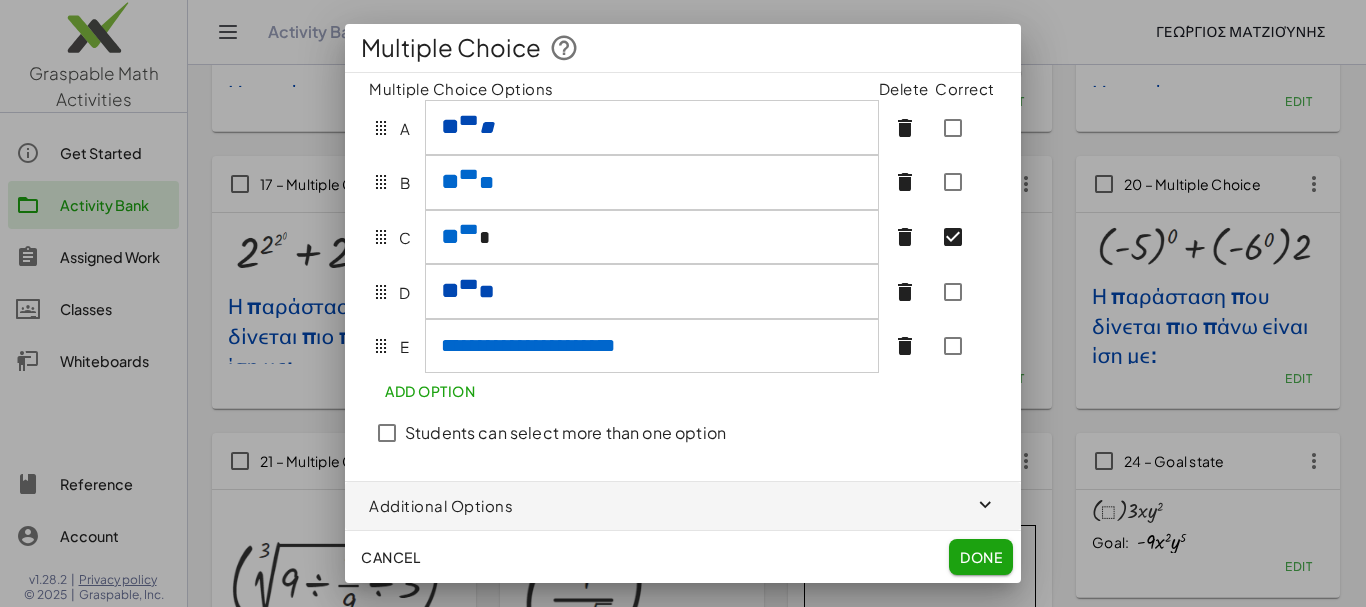 click on "Cancel" 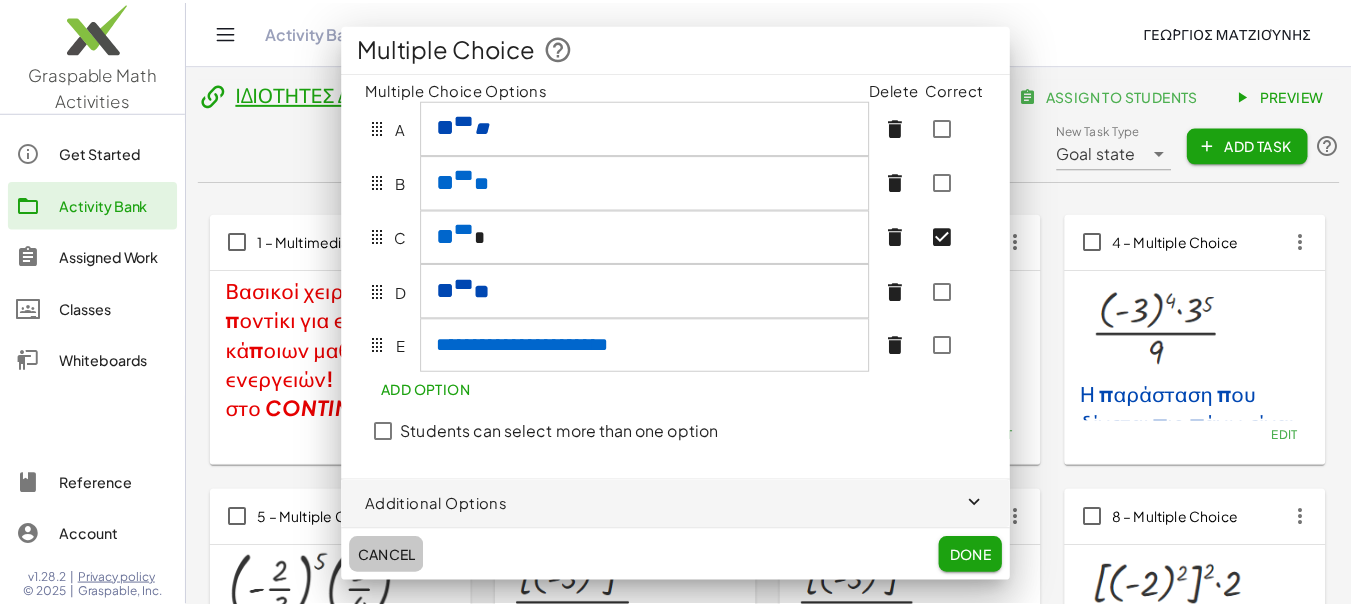 scroll, scrollTop: 1166, scrollLeft: 0, axis: vertical 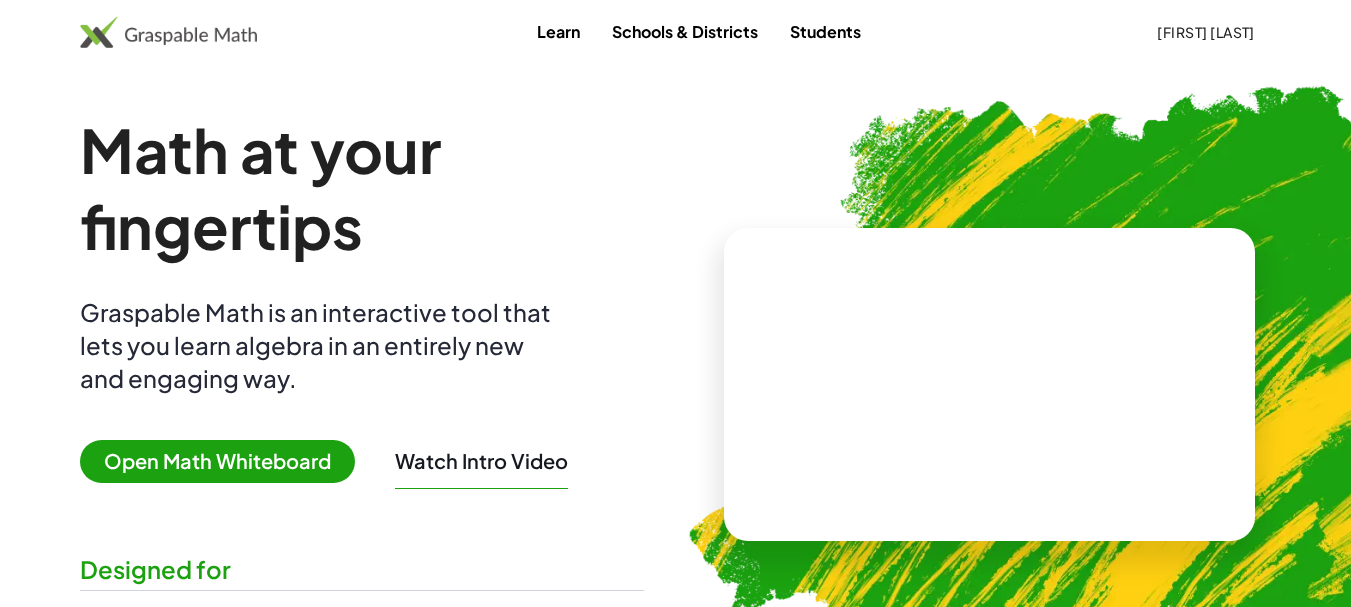 click on "Open Math Whiteboard" at bounding box center (217, 461) 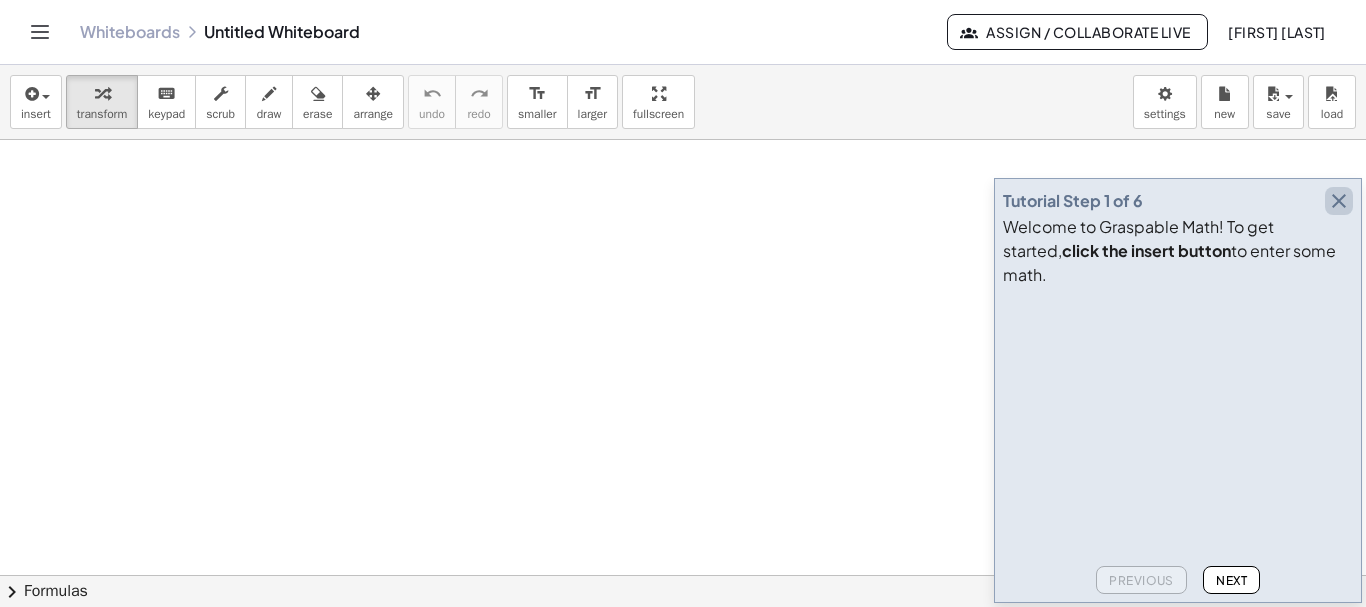 click at bounding box center (1339, 201) 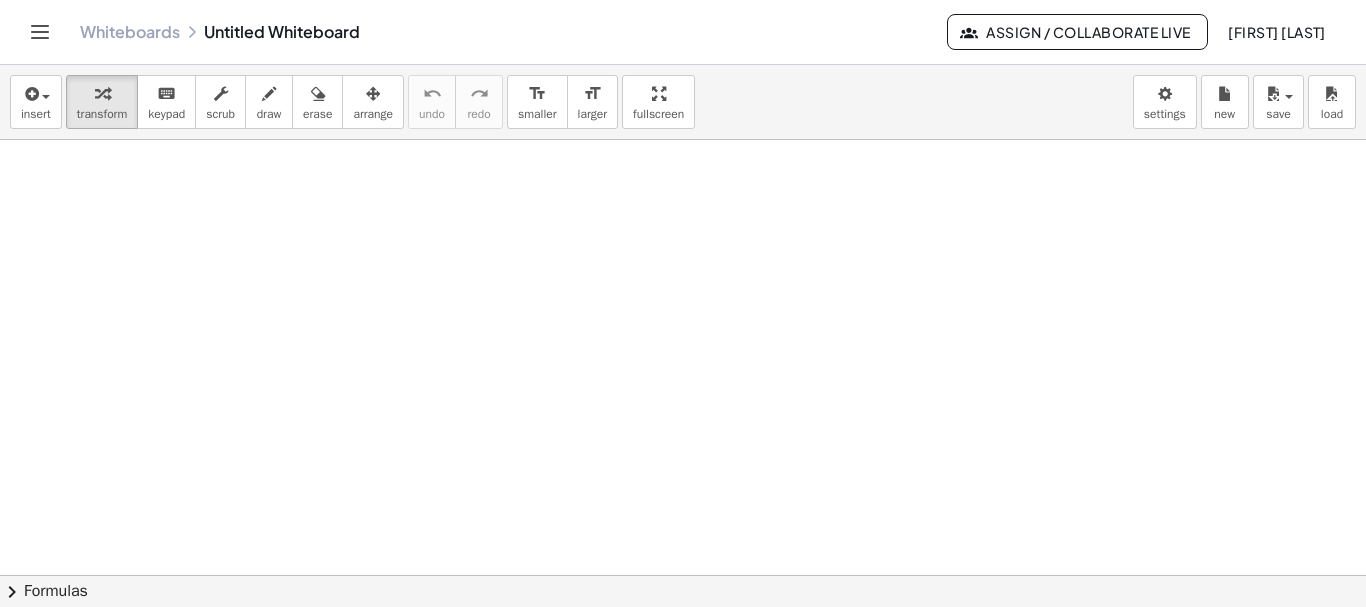click at bounding box center (683, 640) 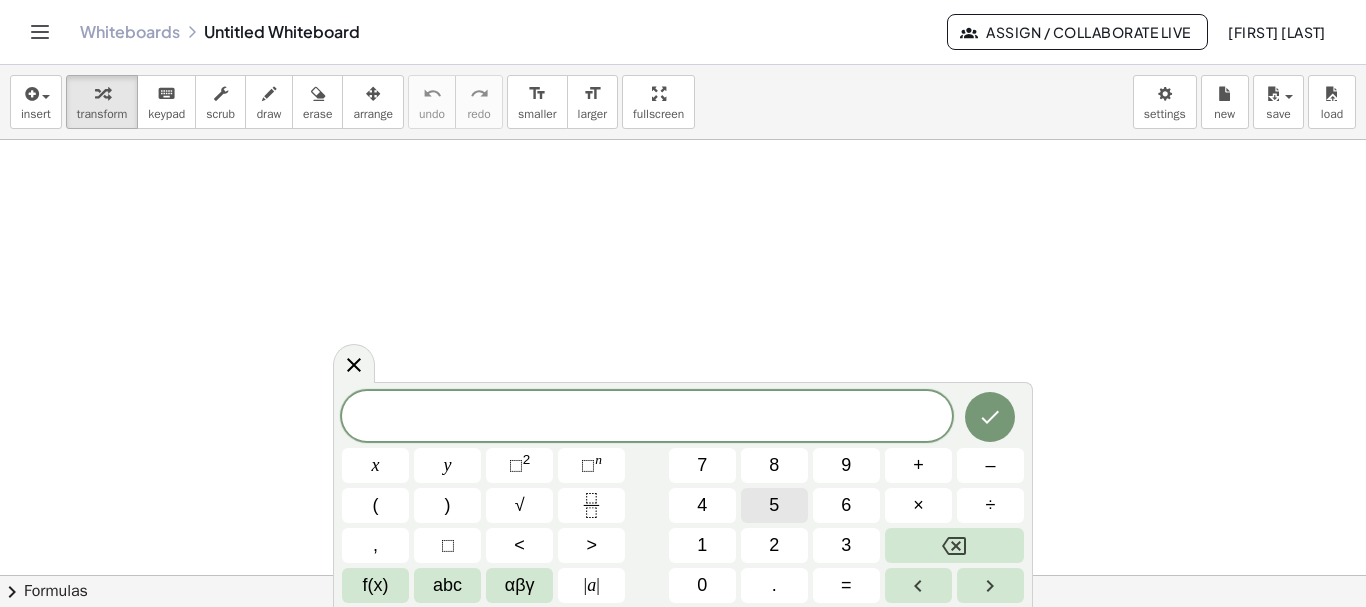 click on "5" at bounding box center (774, 505) 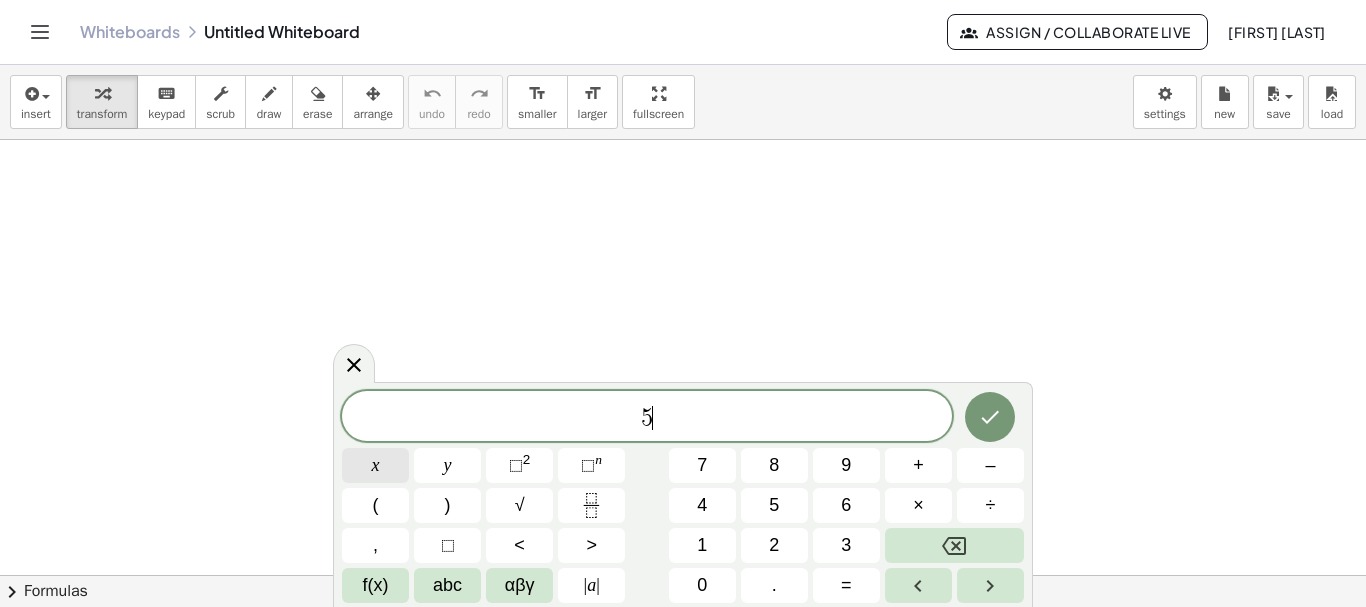 click on "x" at bounding box center (376, 465) 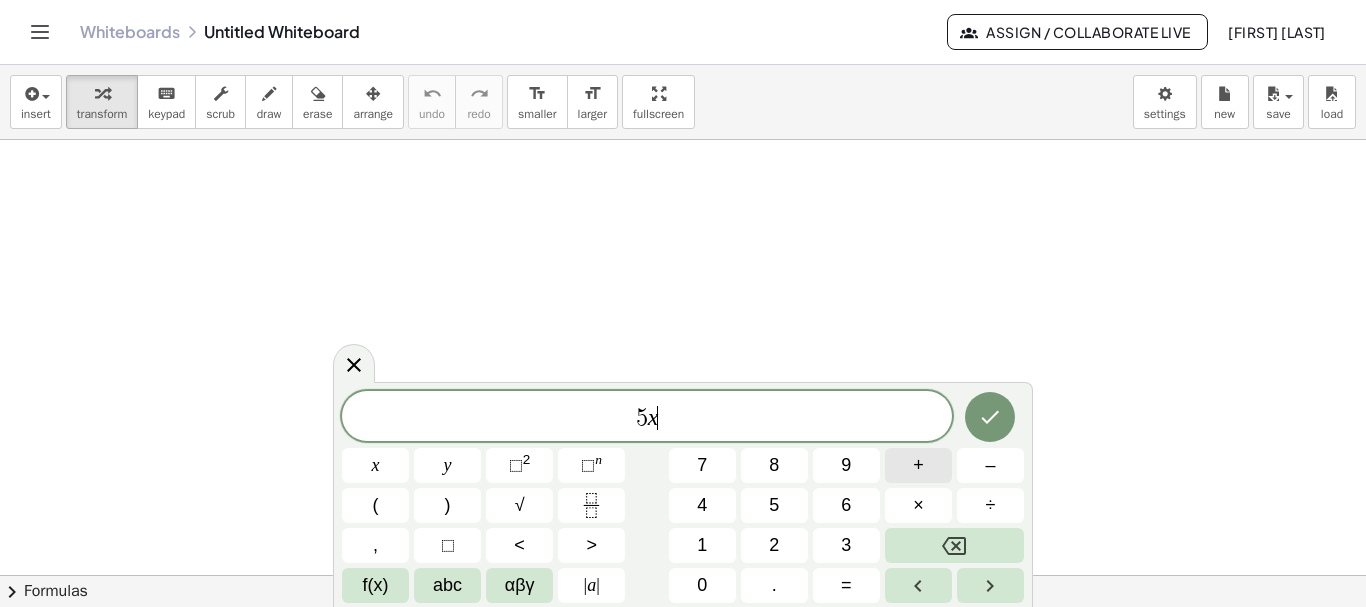 click on "+" at bounding box center (918, 465) 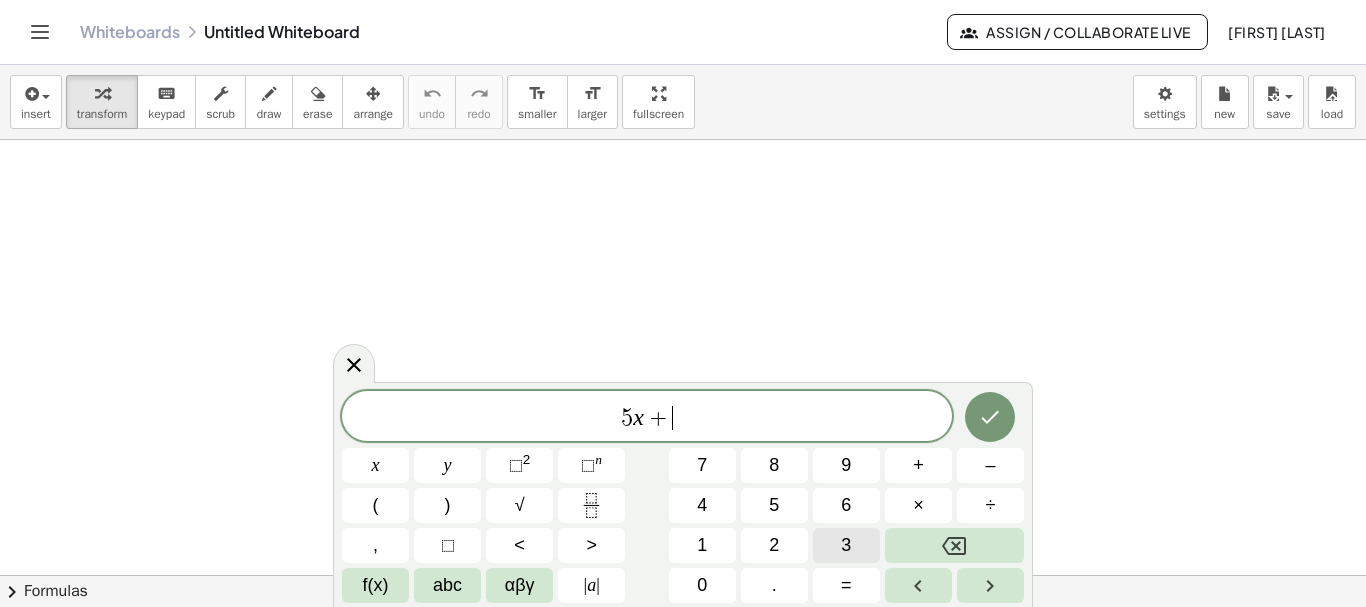 click on "3" at bounding box center (846, 545) 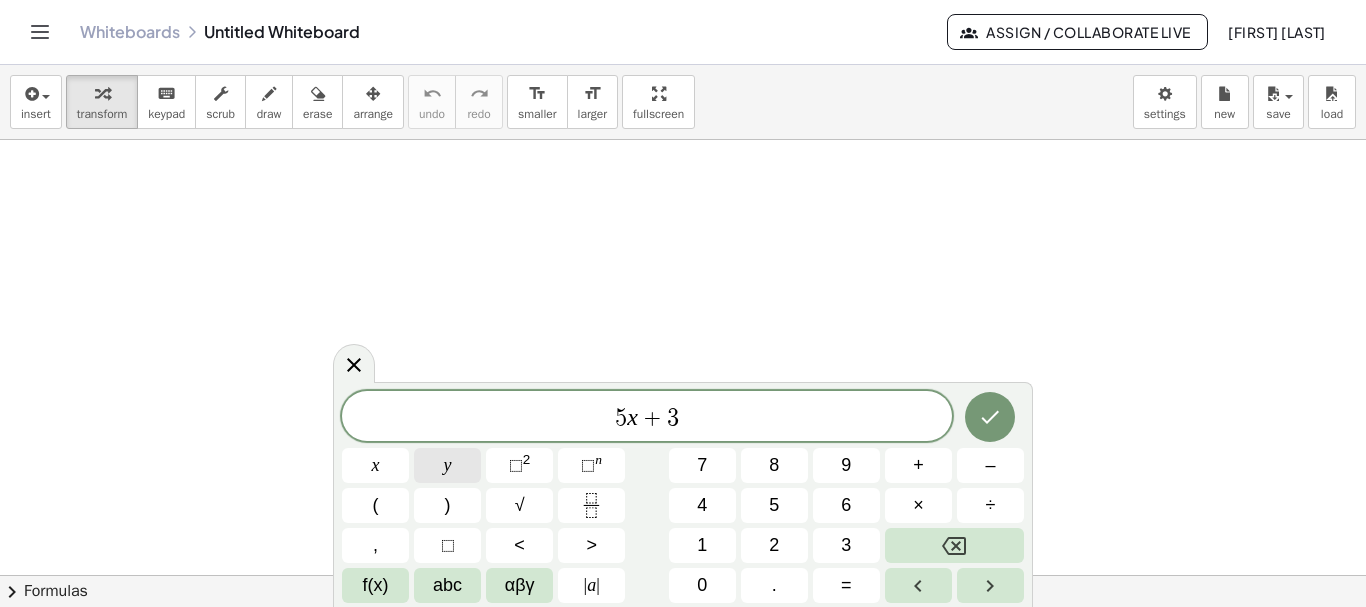 click on "y" at bounding box center (448, 465) 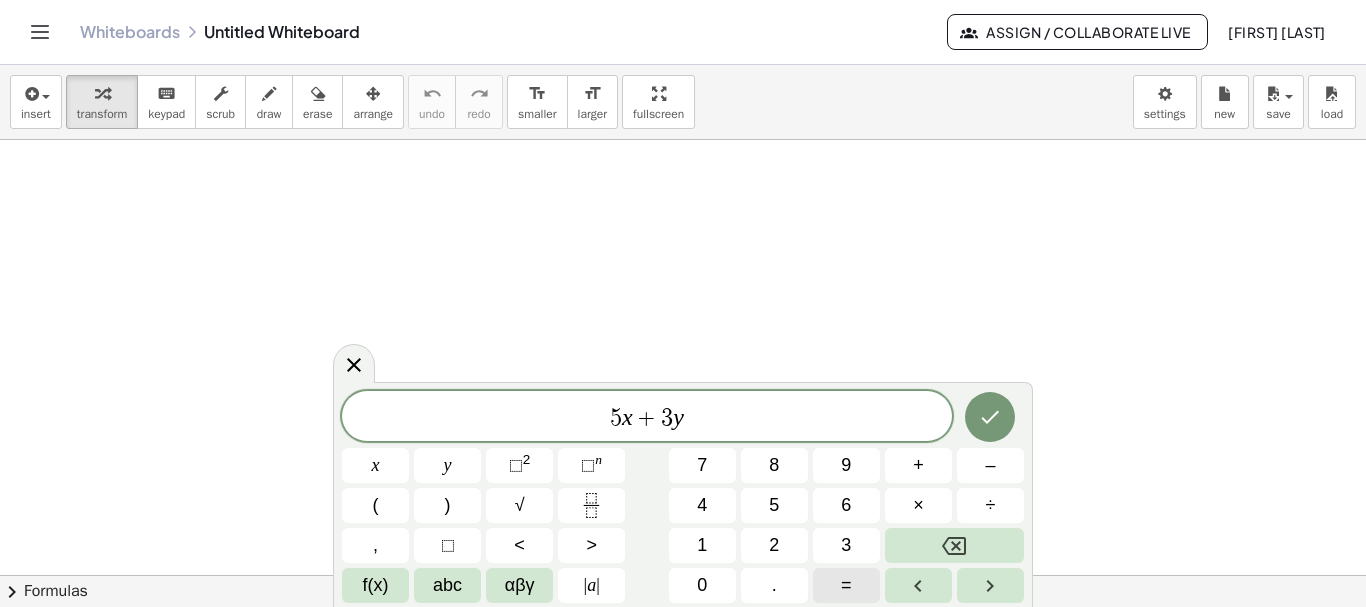click on "=" at bounding box center (846, 585) 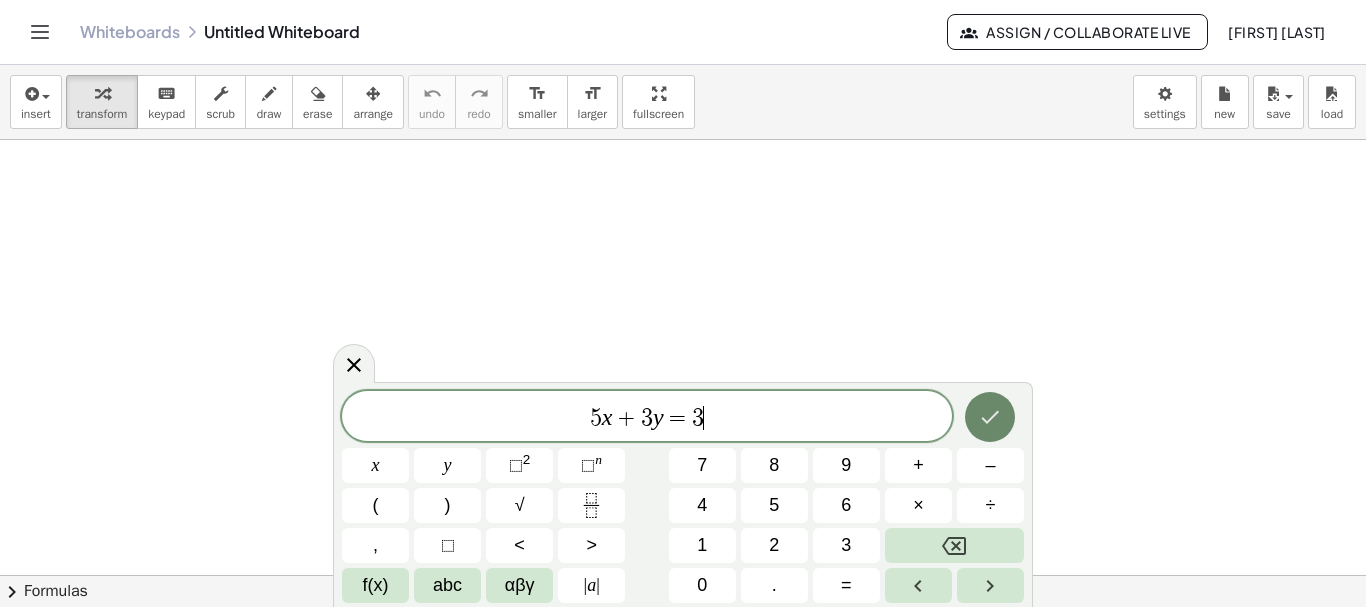 click 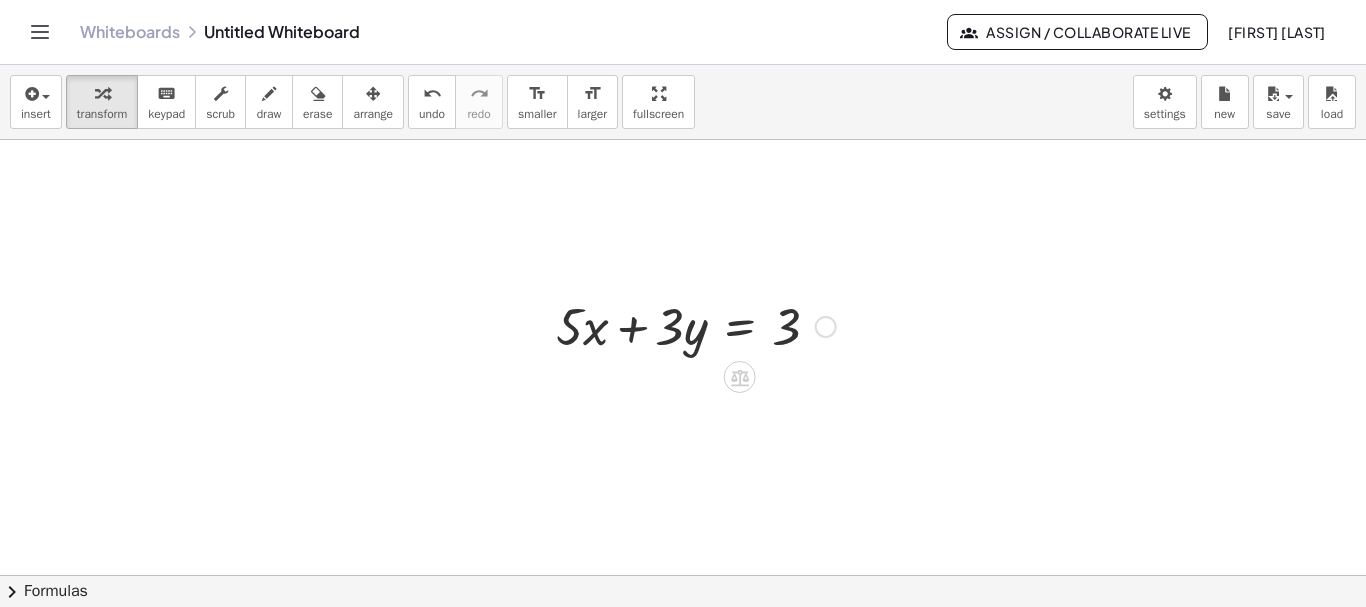 click at bounding box center [826, 327] 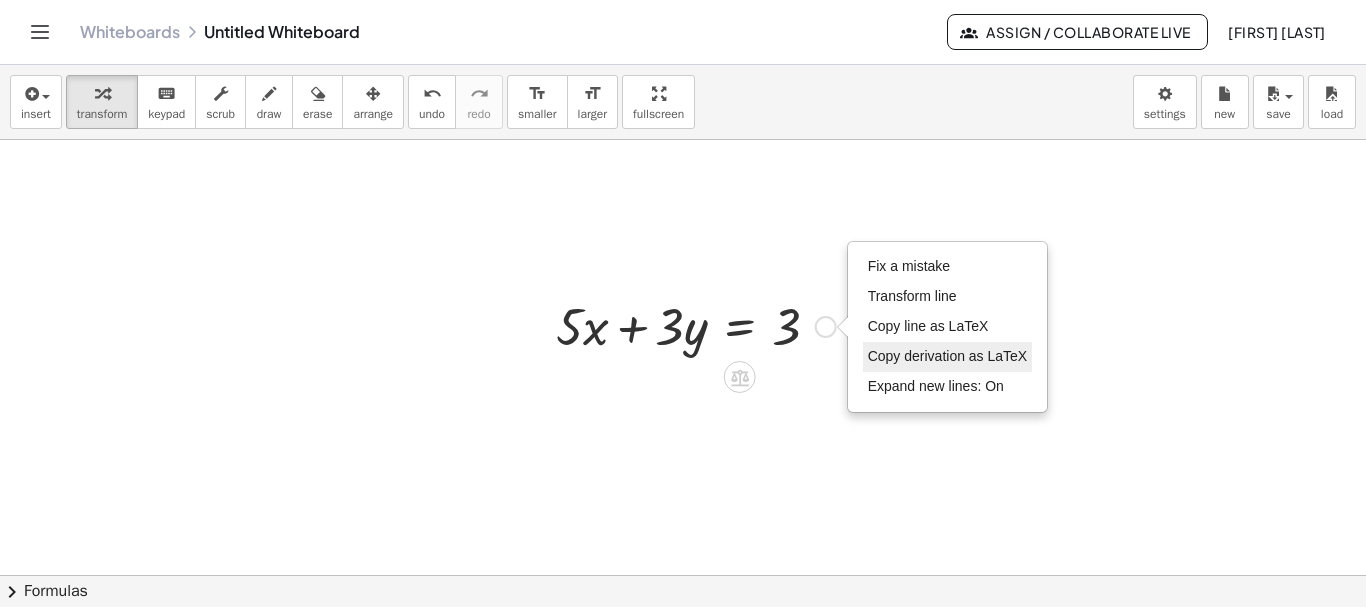 click on "Copy derivation as LaTeX" at bounding box center (948, 356) 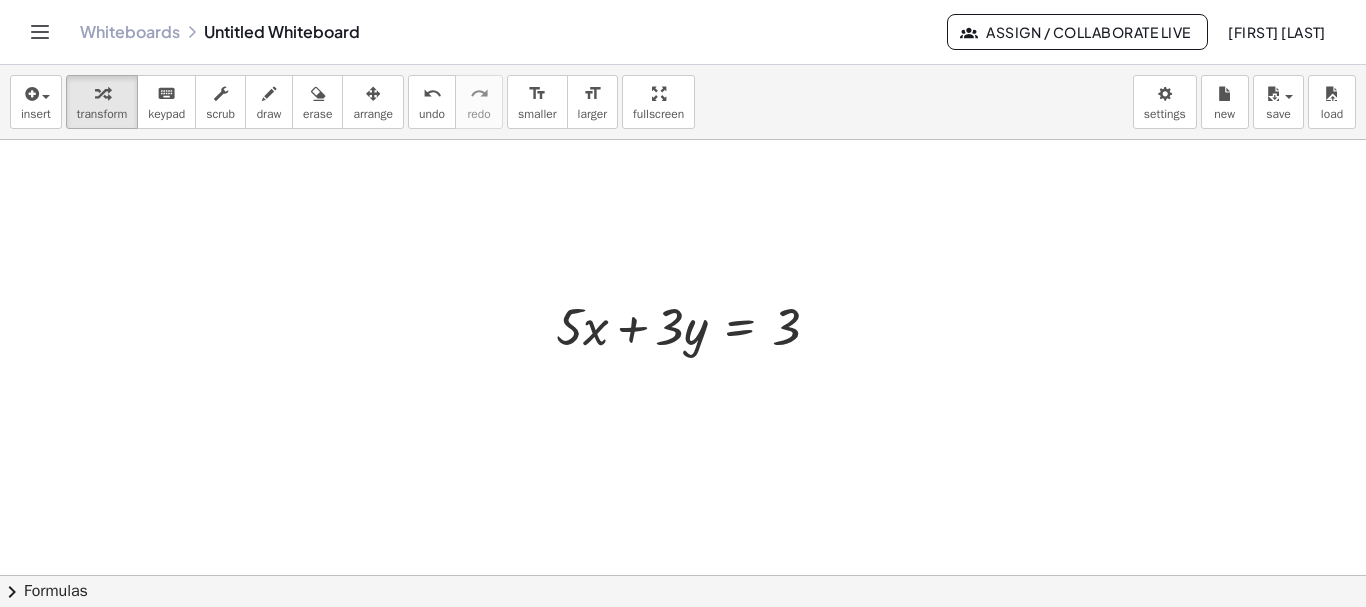 click at bounding box center (683, 640) 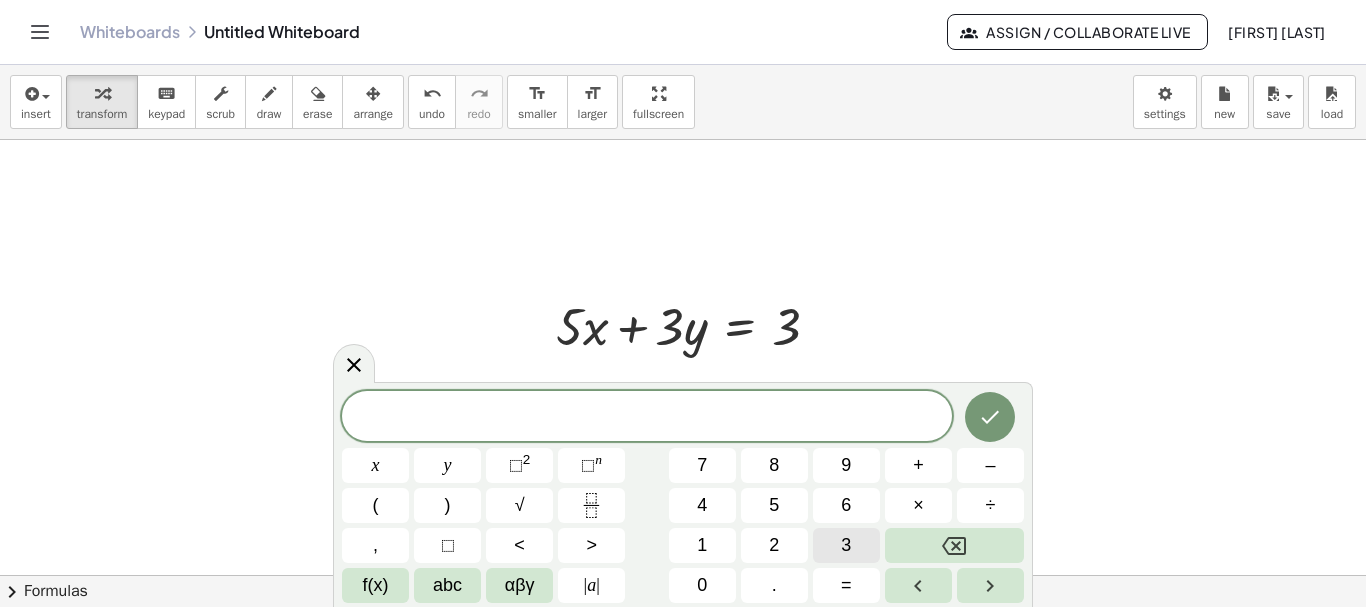 click on "3" at bounding box center (846, 545) 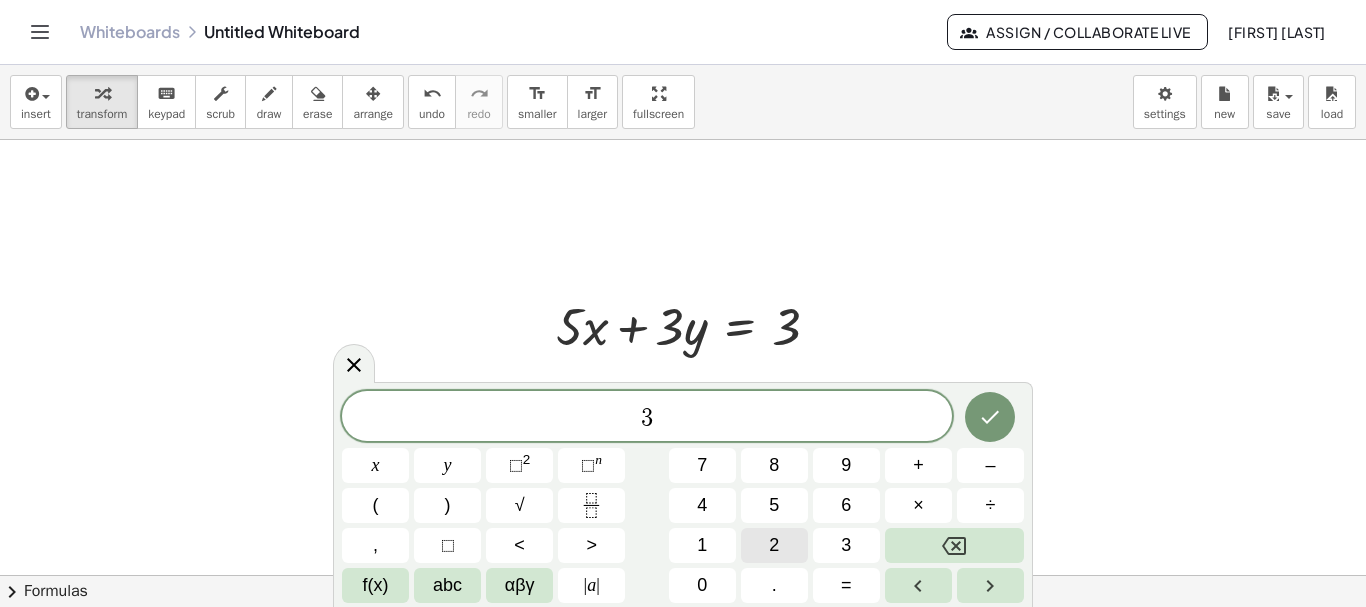 click on "2" at bounding box center [774, 545] 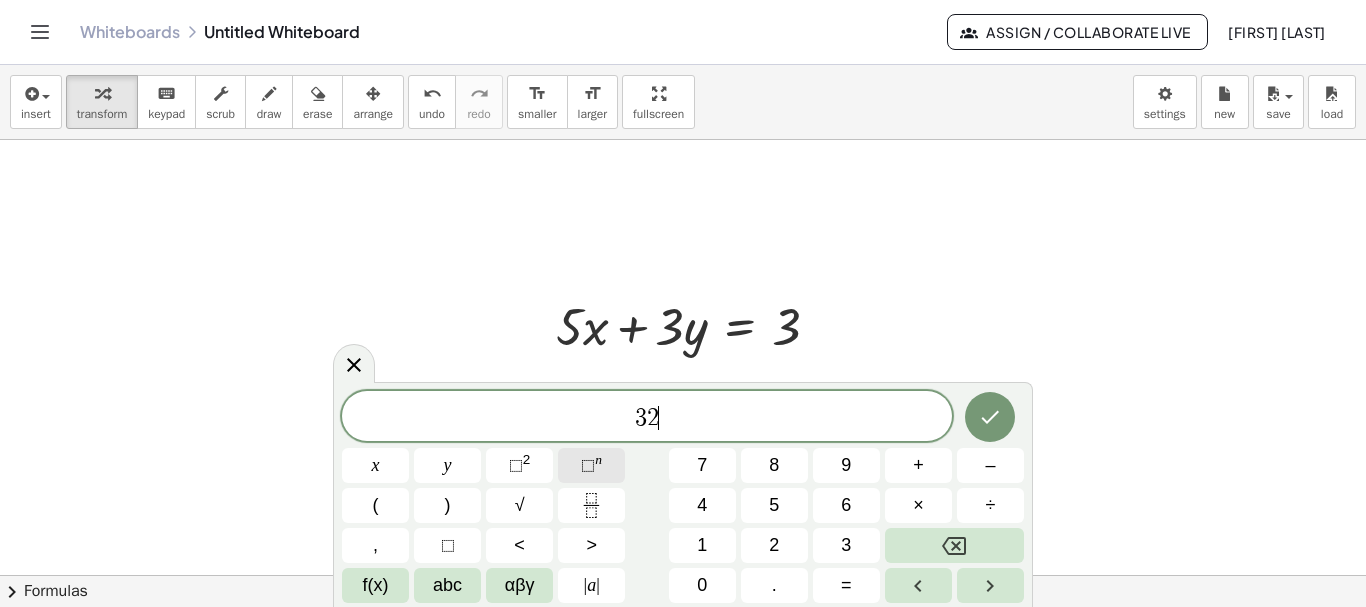 click on "⬚" at bounding box center (588, 465) 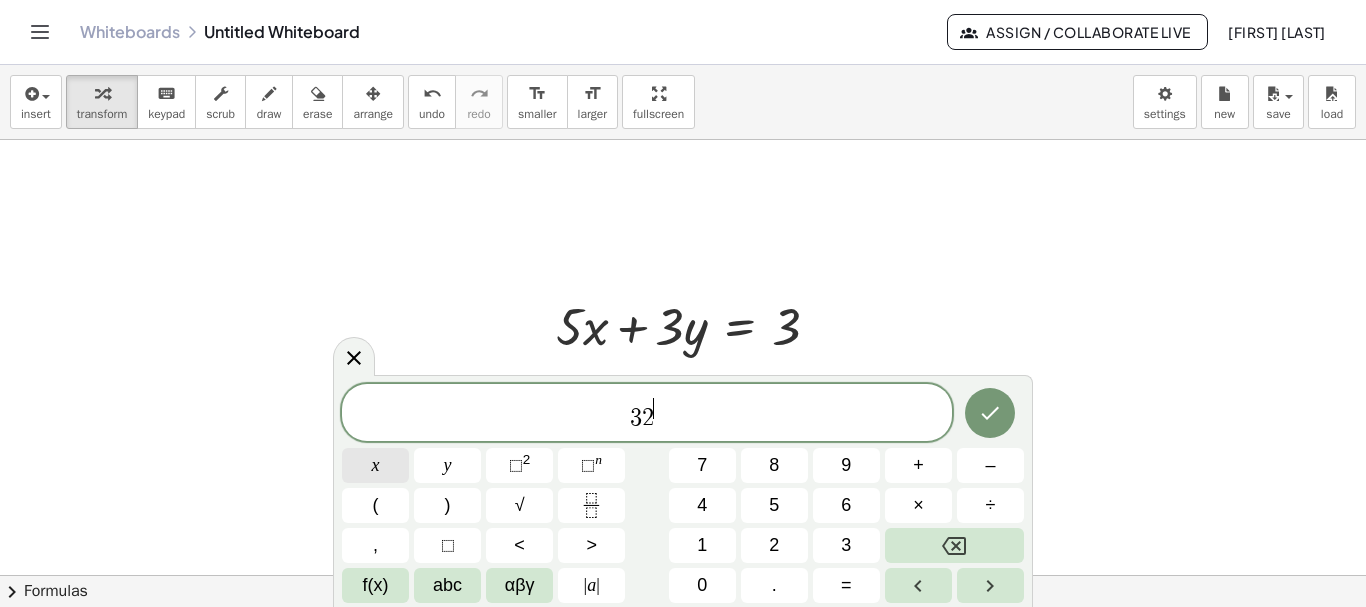 click on "x" at bounding box center (376, 465) 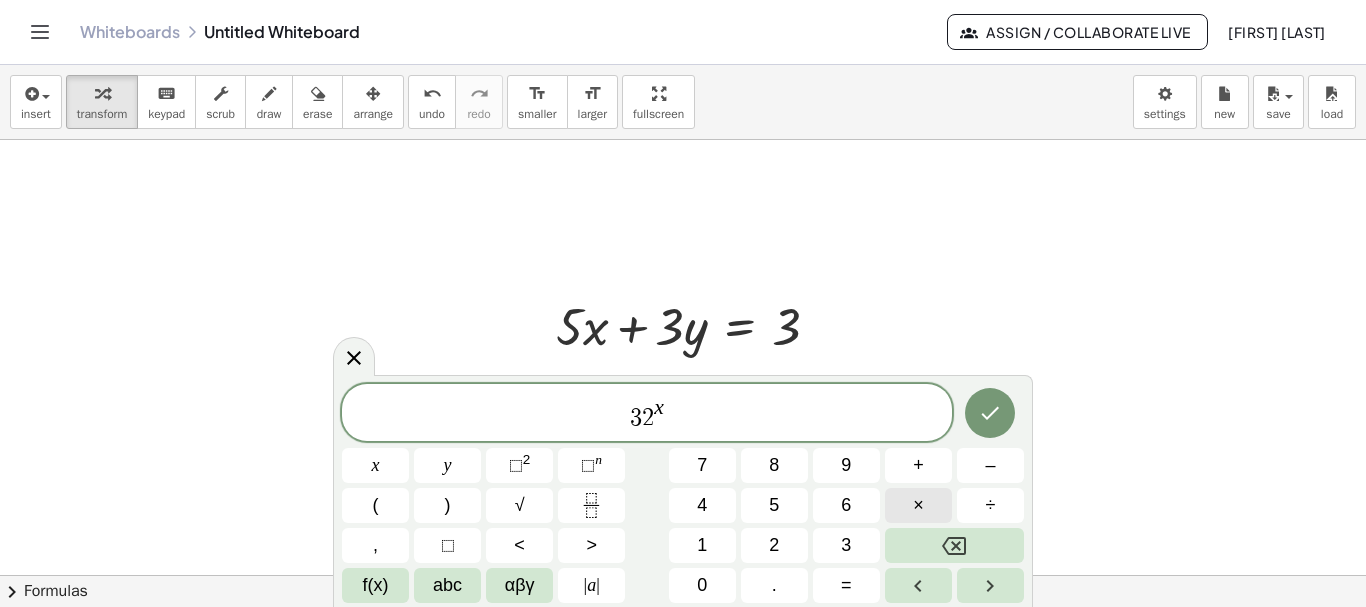 click on "×" at bounding box center [918, 505] 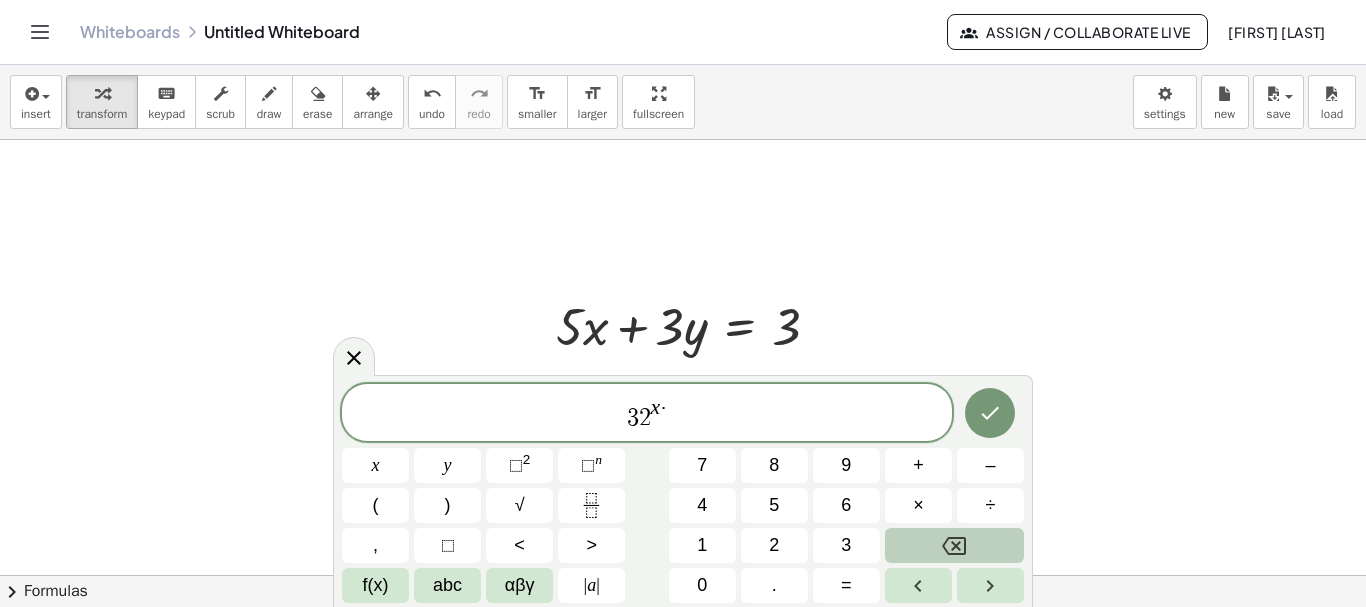click 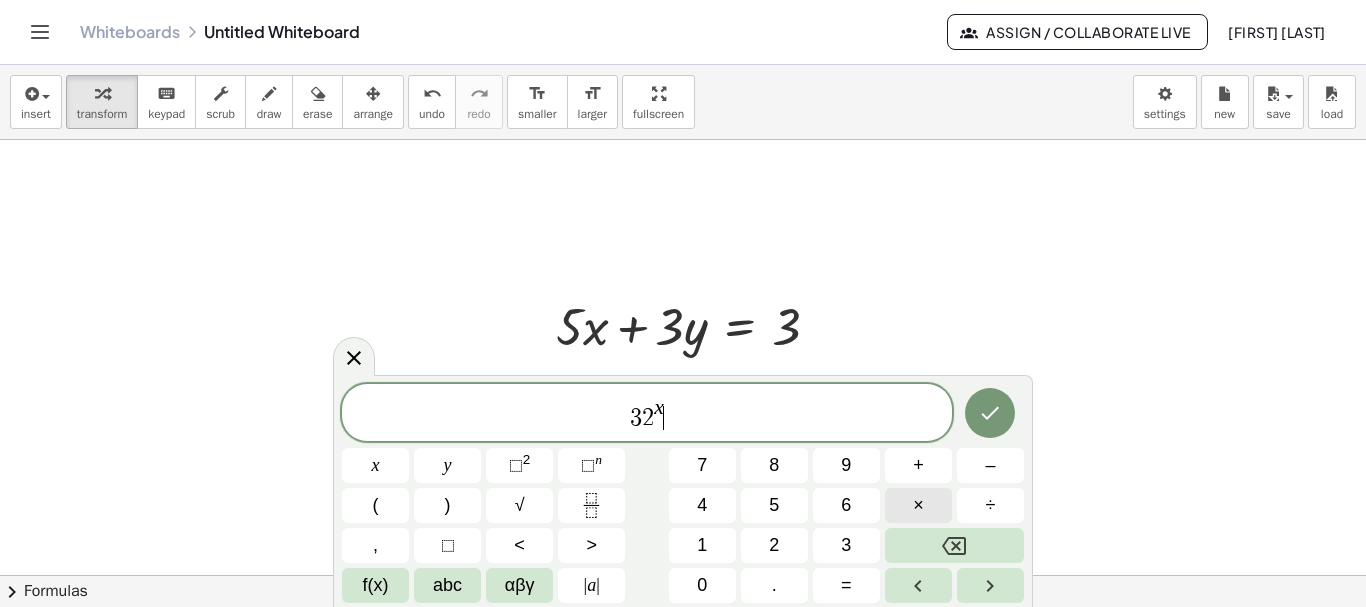 click on "×" at bounding box center (918, 505) 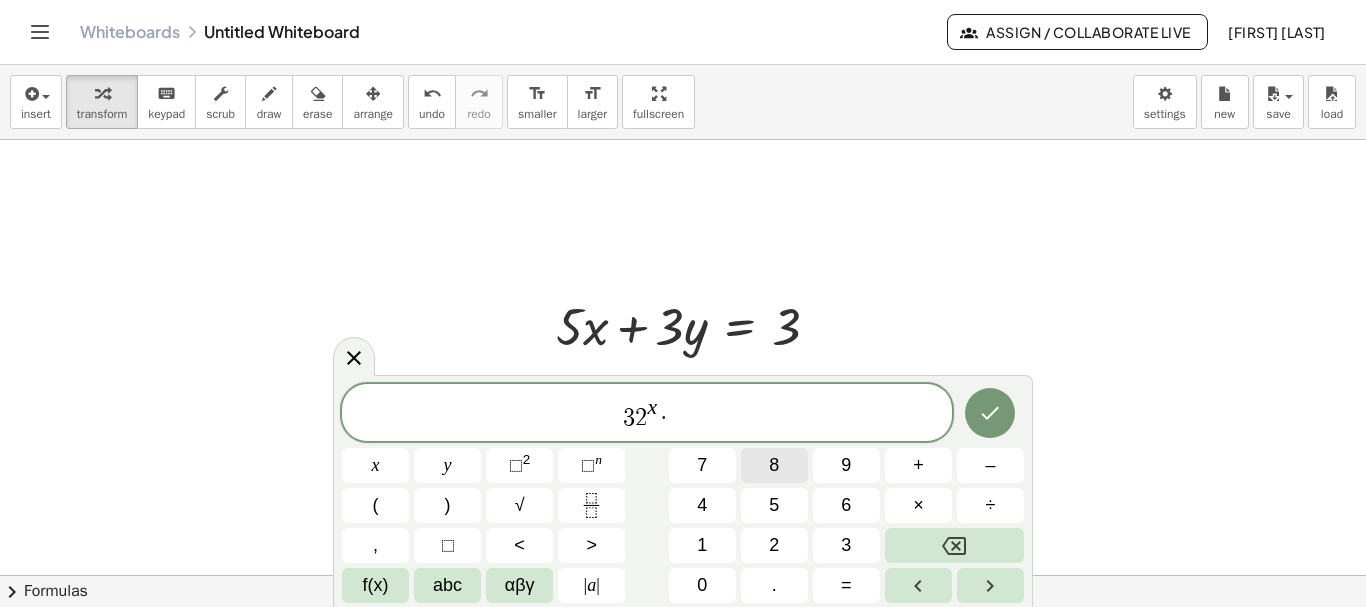 click on "8" at bounding box center [774, 465] 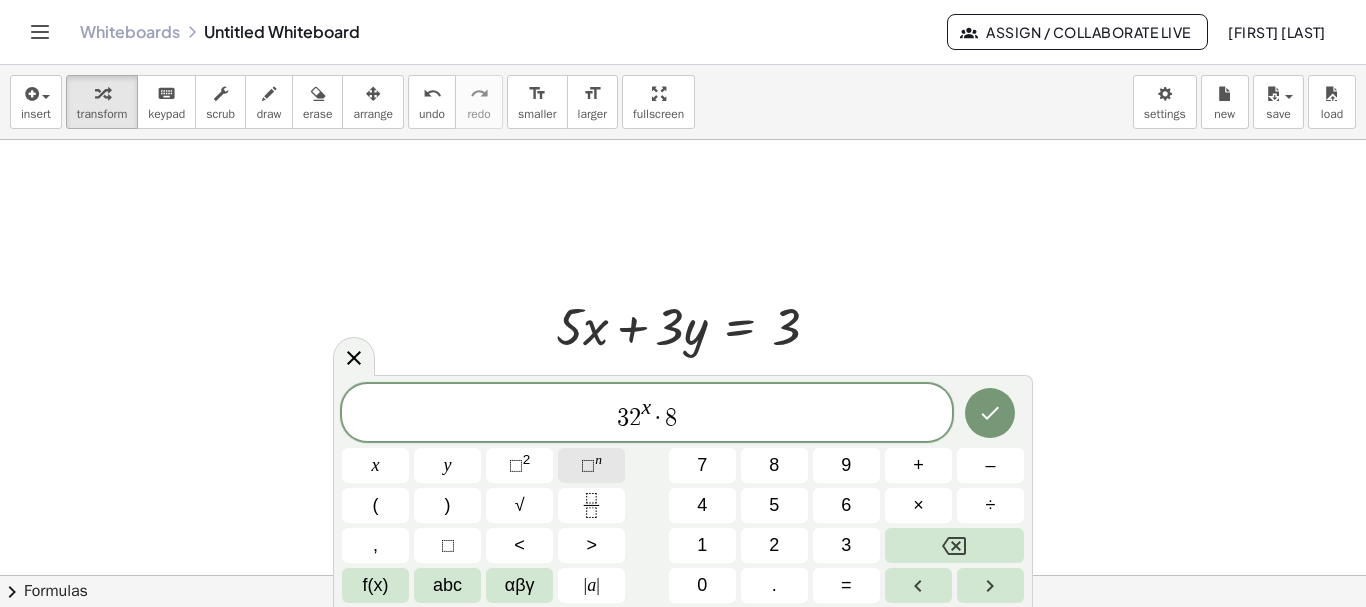 click on "⬚" at bounding box center [588, 465] 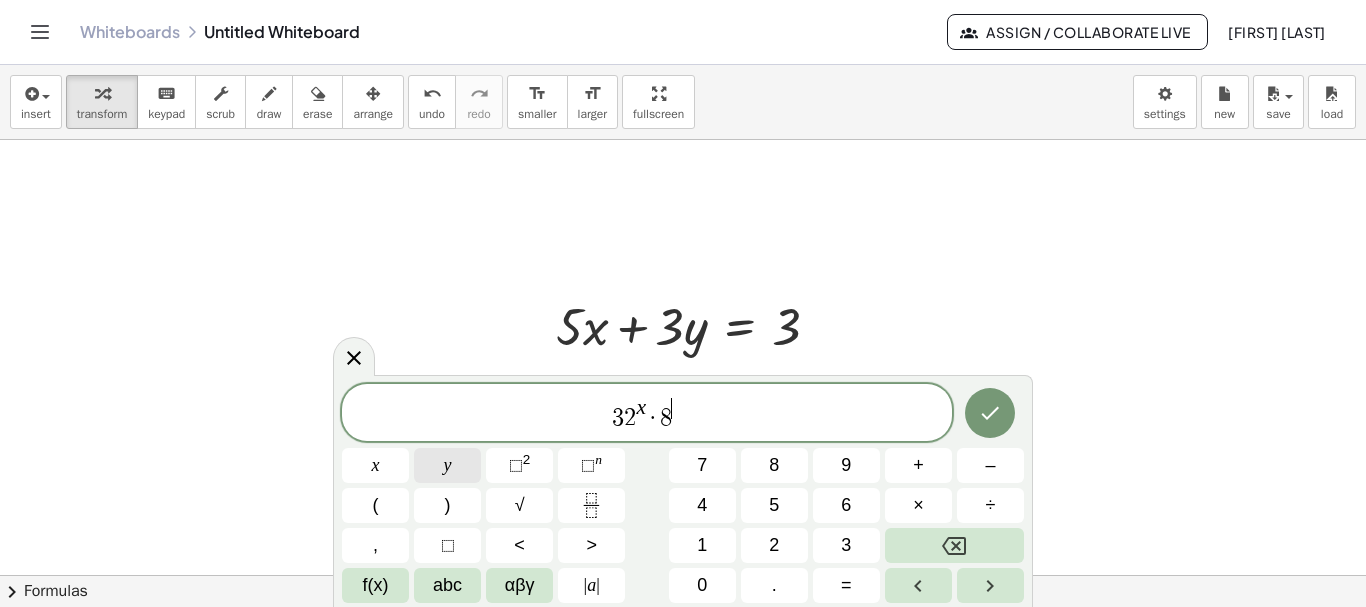 click on "y" at bounding box center [448, 465] 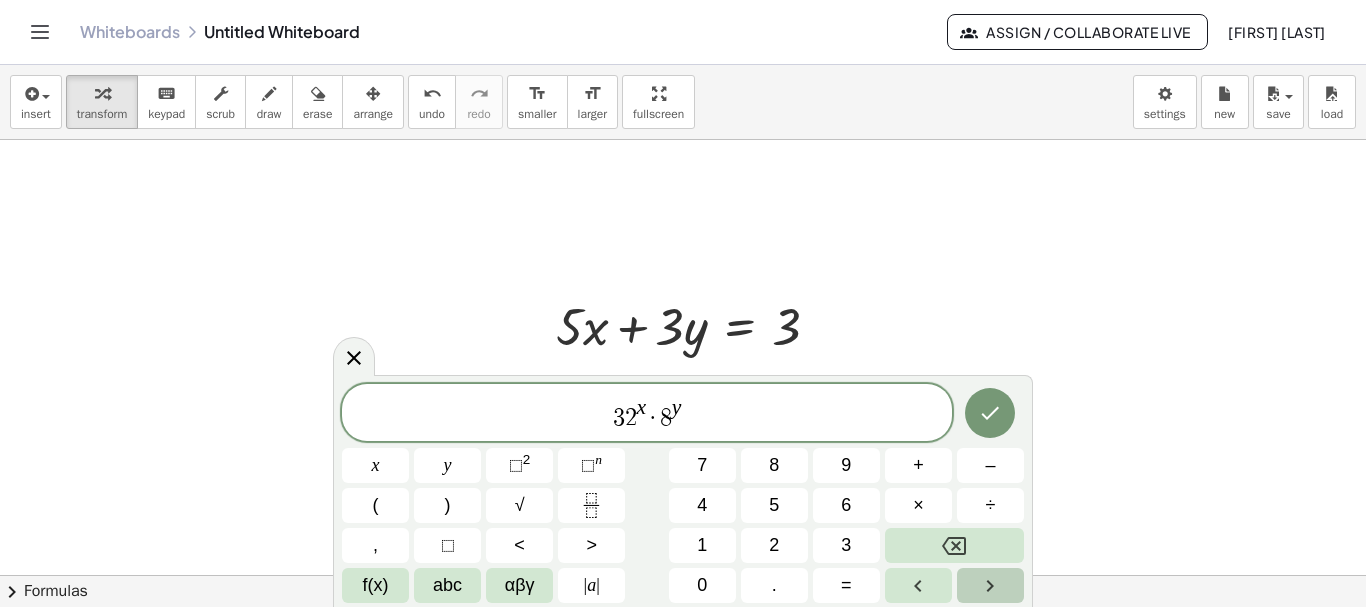 click 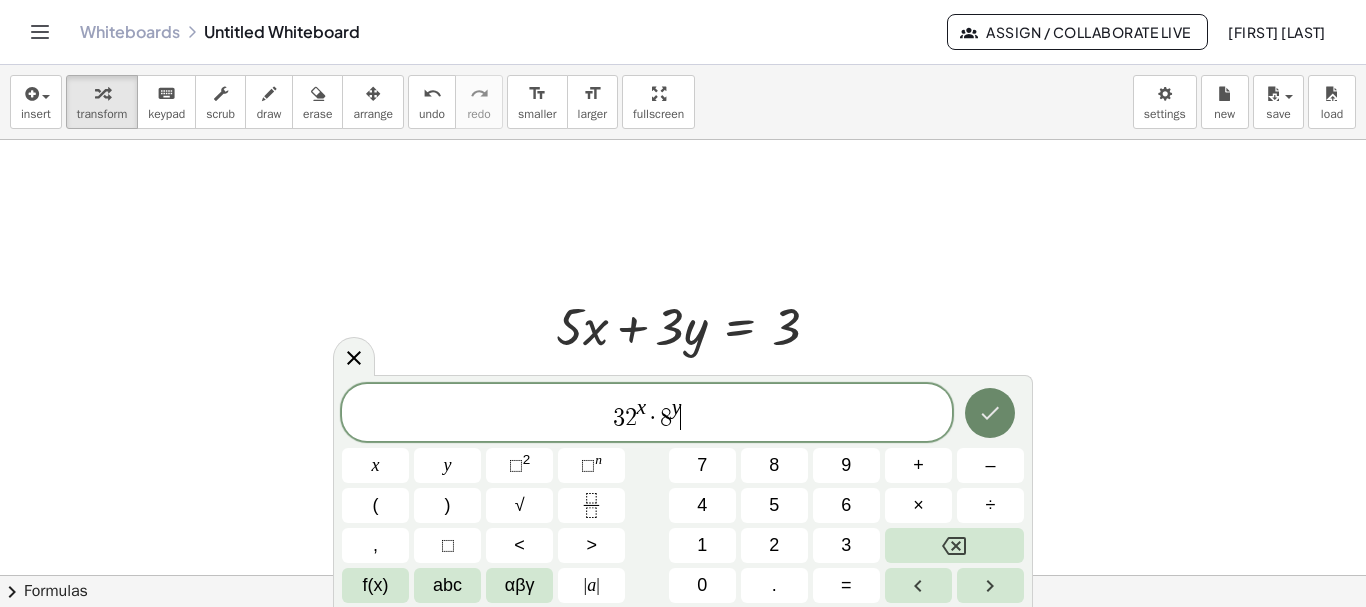 click 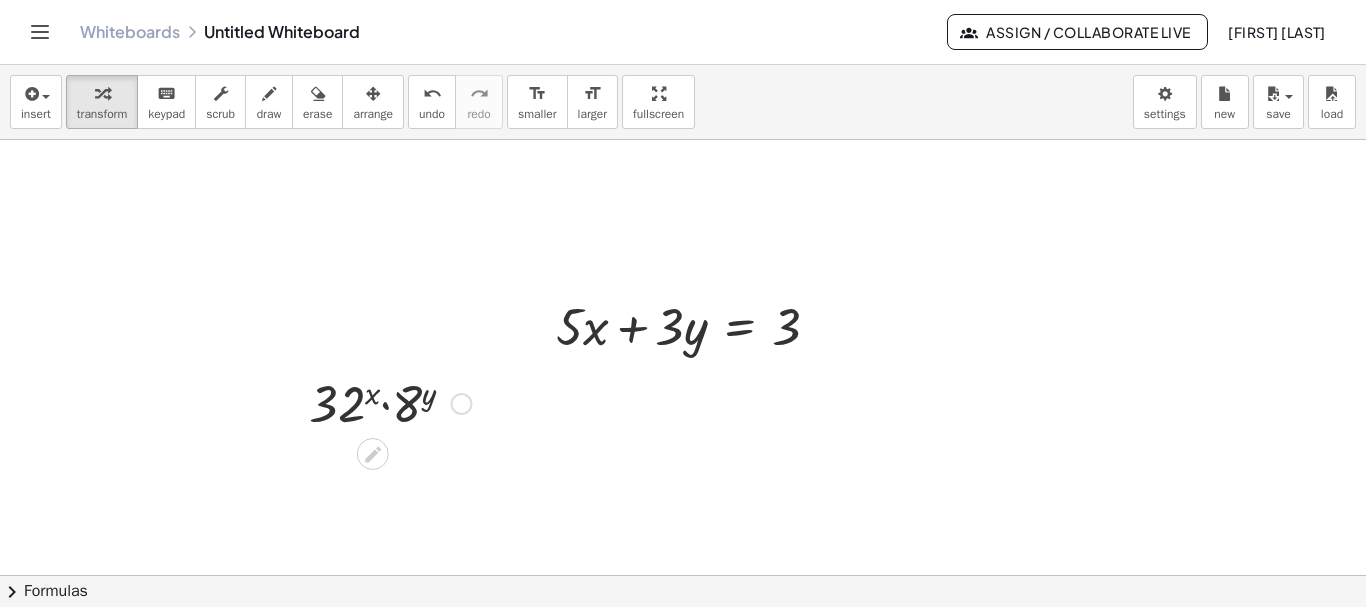 click at bounding box center (461, 404) 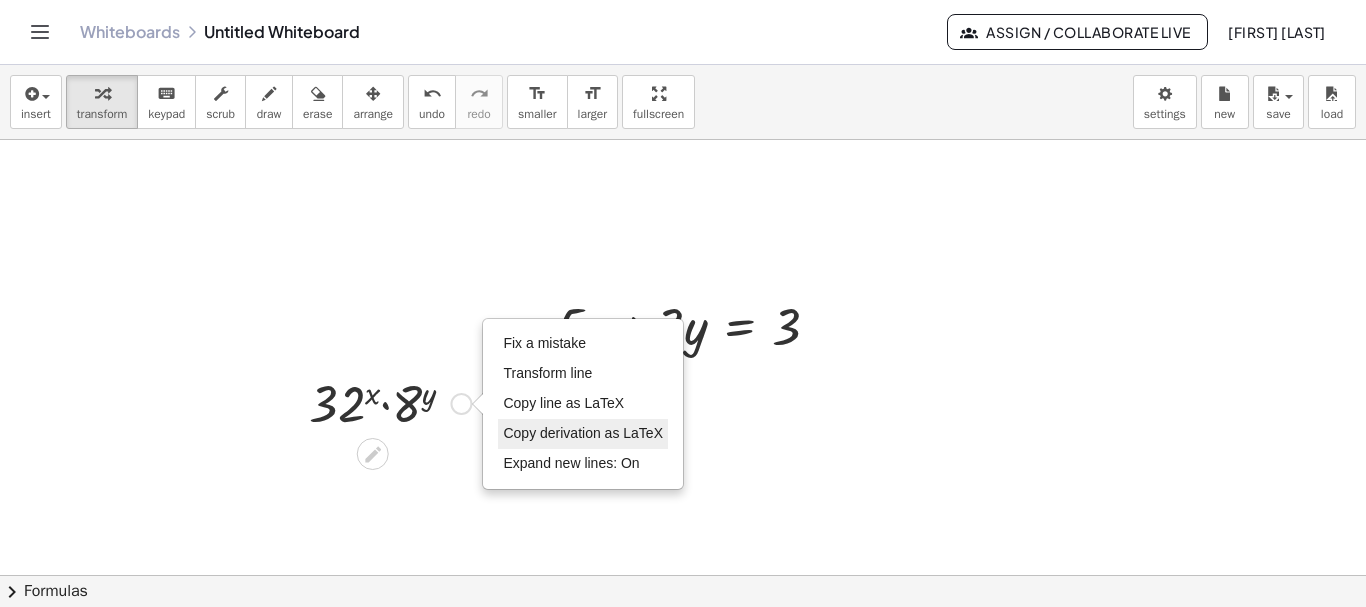 click on "Copy derivation as LaTeX" at bounding box center (583, 433) 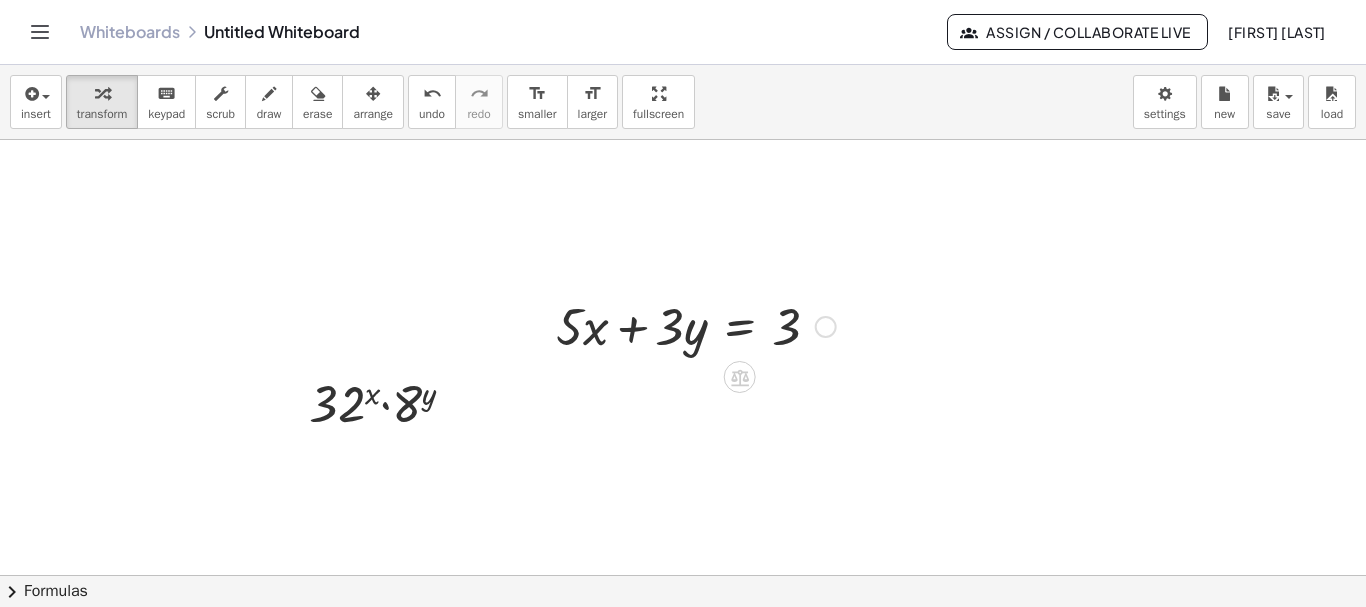 click on "Copied done" at bounding box center [826, 327] 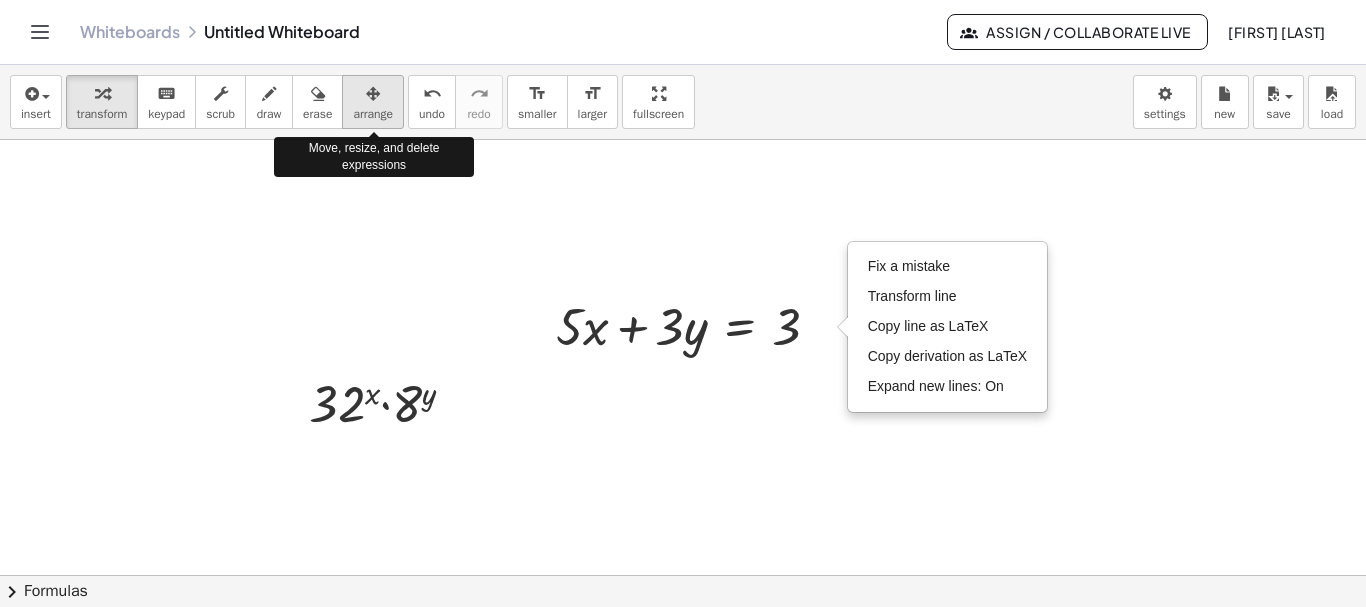 click at bounding box center [373, 94] 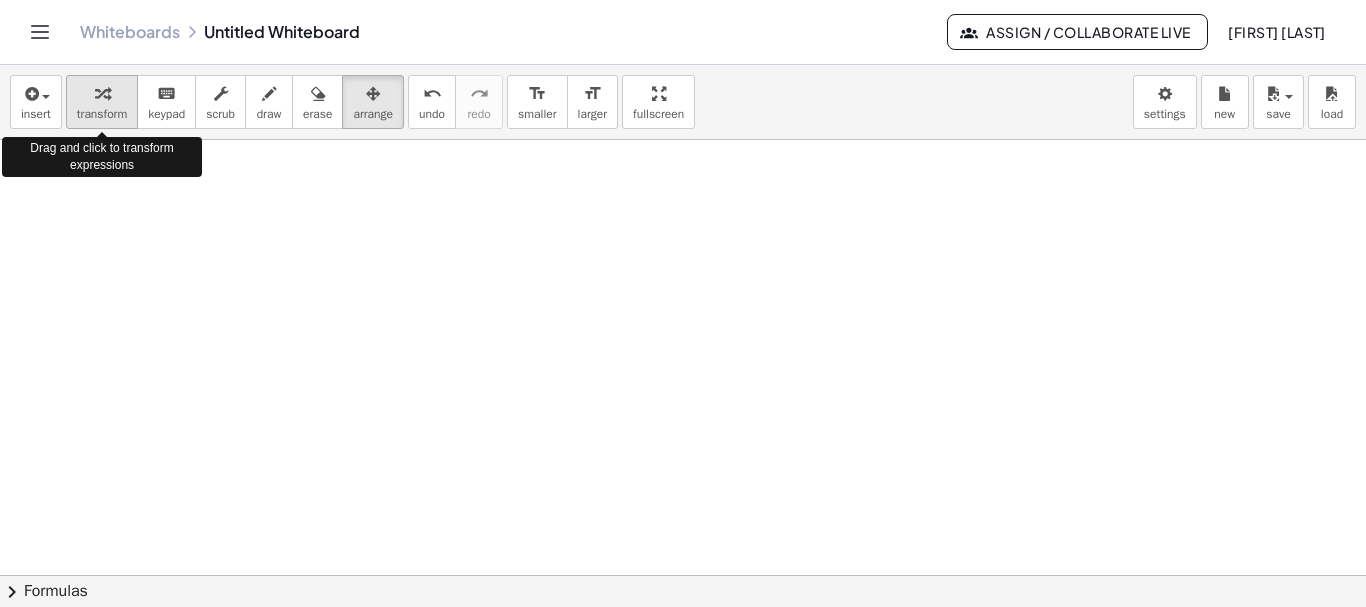 click at bounding box center (102, 93) 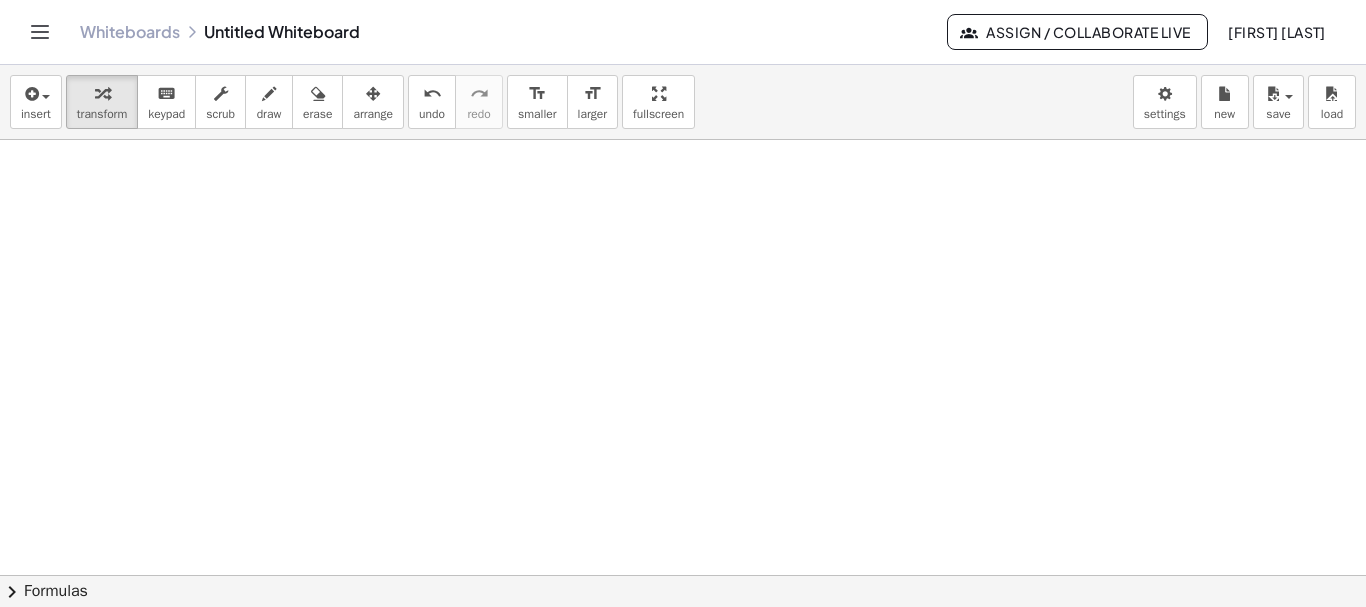 click at bounding box center [683, 640] 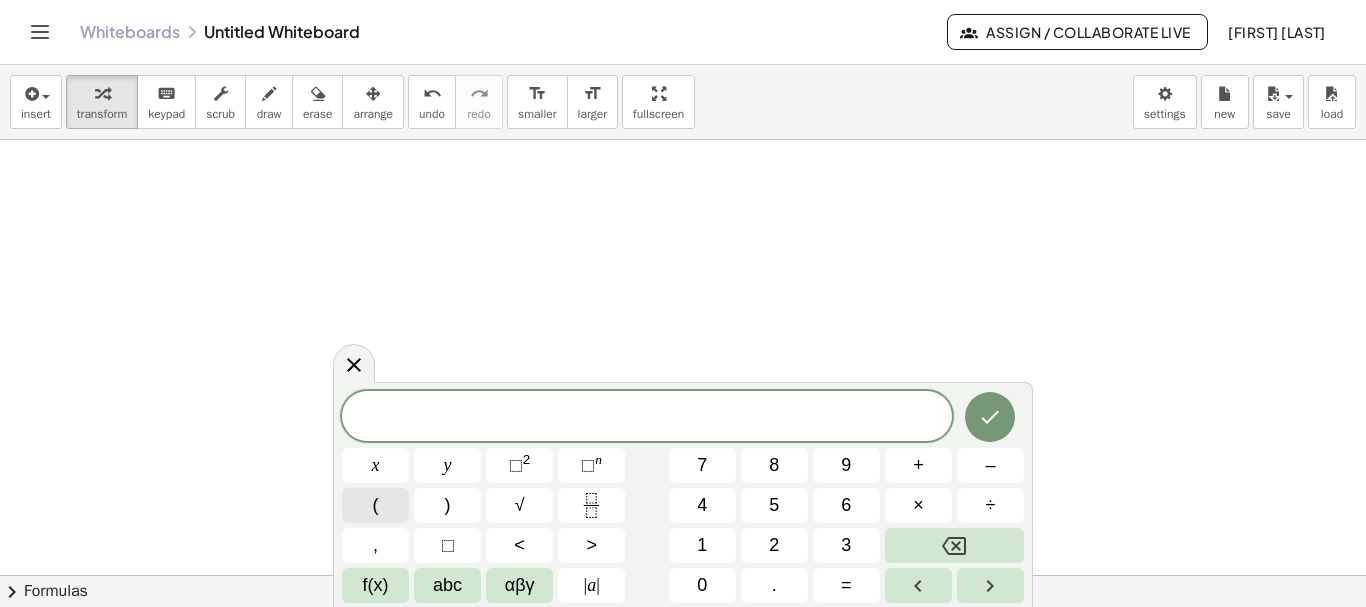 click on "(" at bounding box center [376, 505] 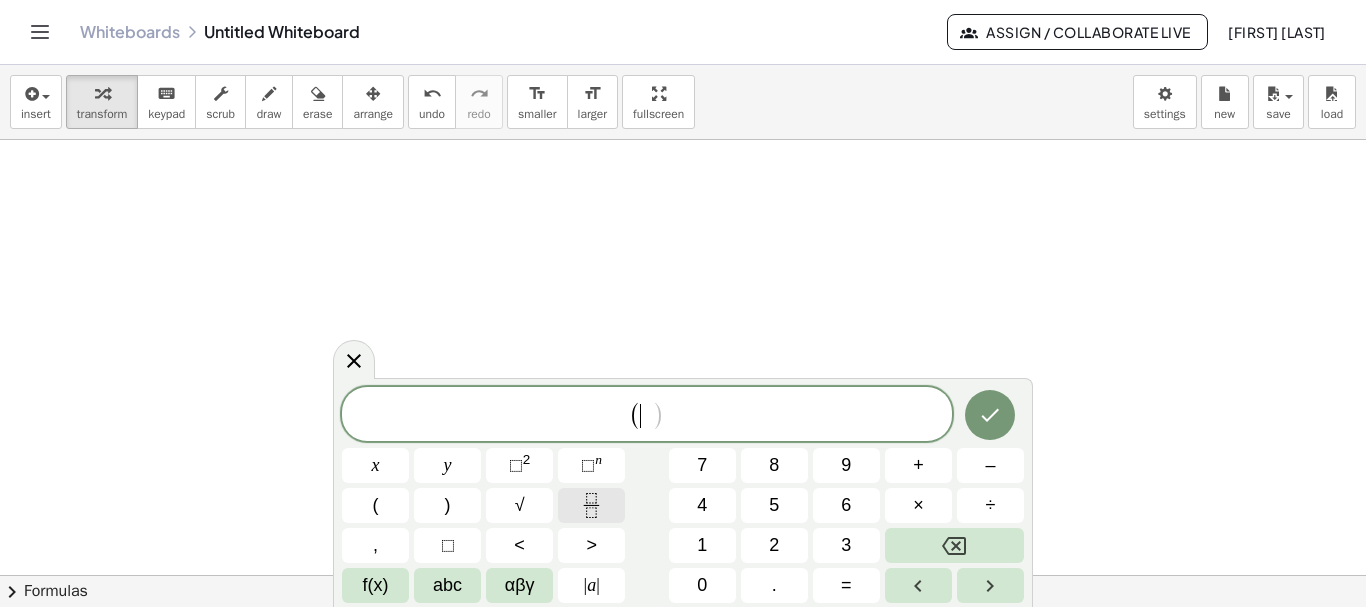 click 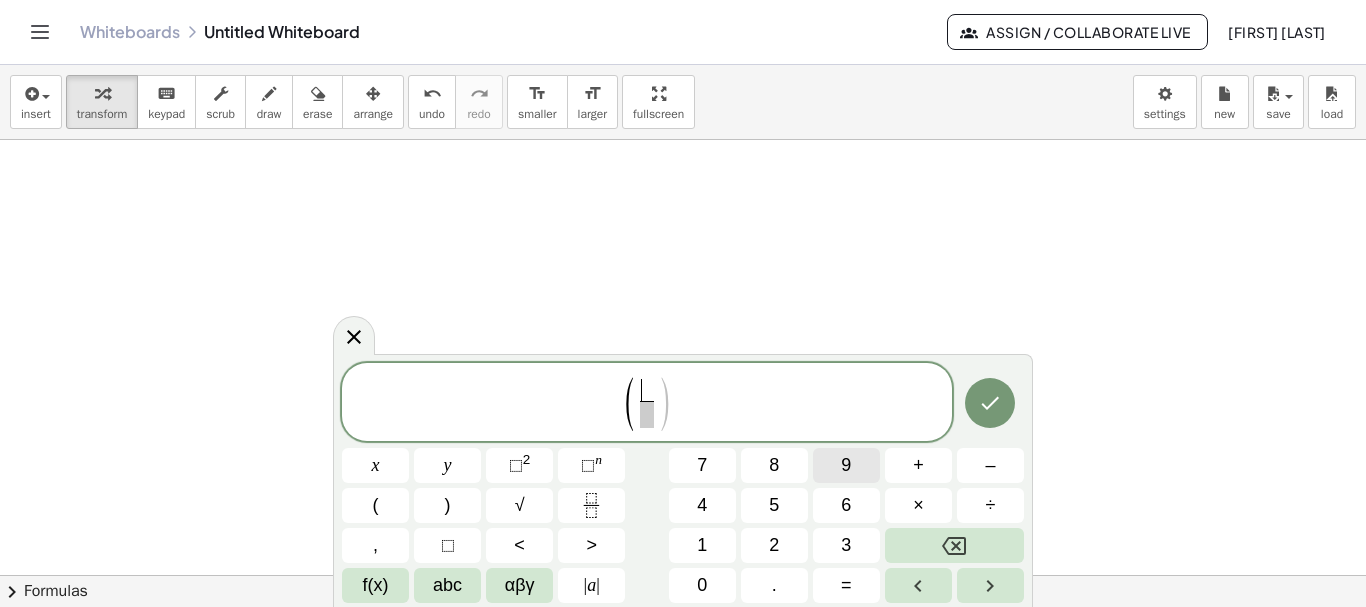 click on "9" at bounding box center (846, 465) 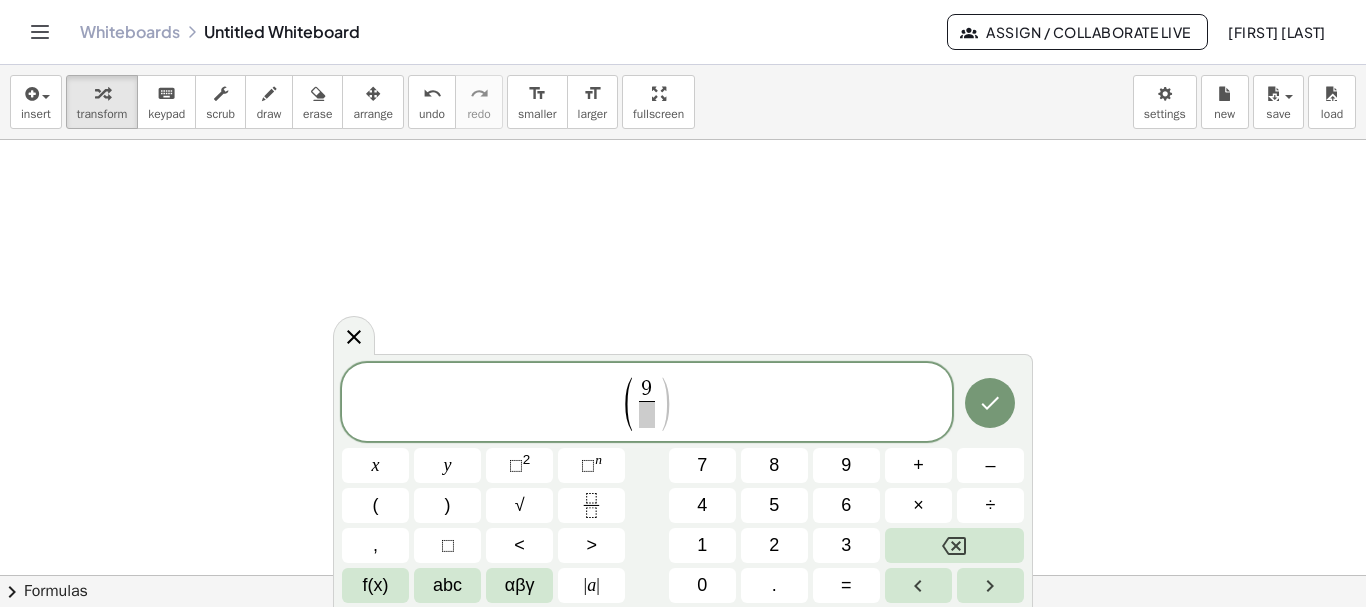 click at bounding box center (646, 414) 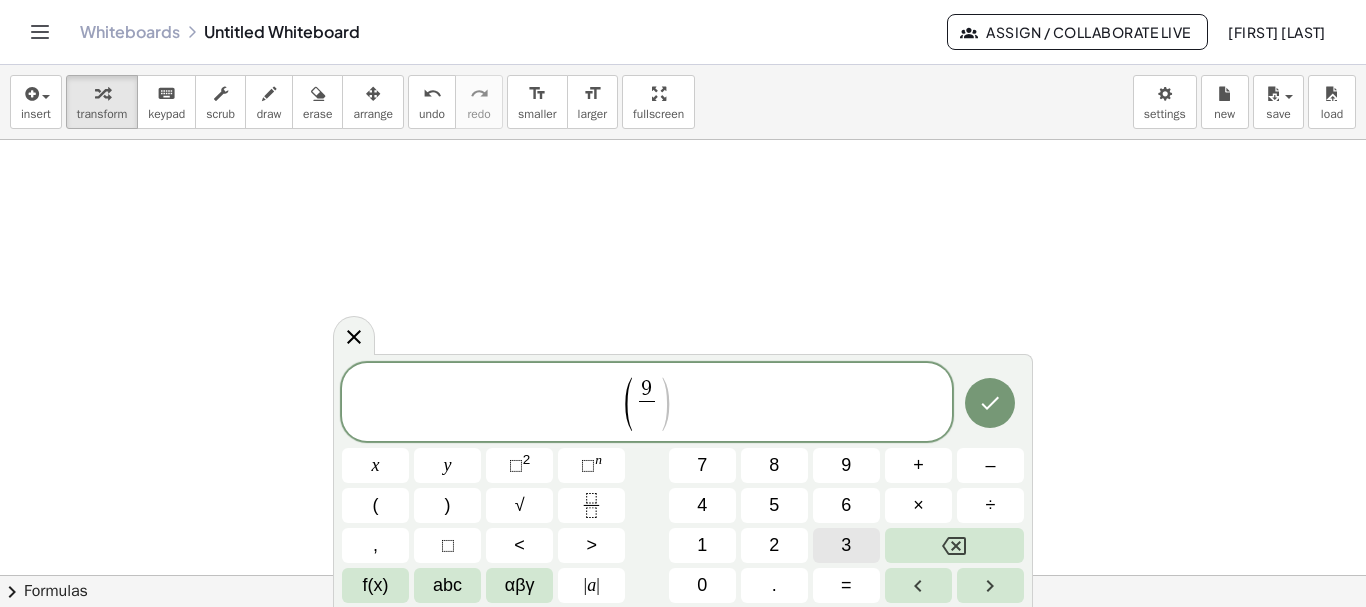click on "3" at bounding box center (846, 545) 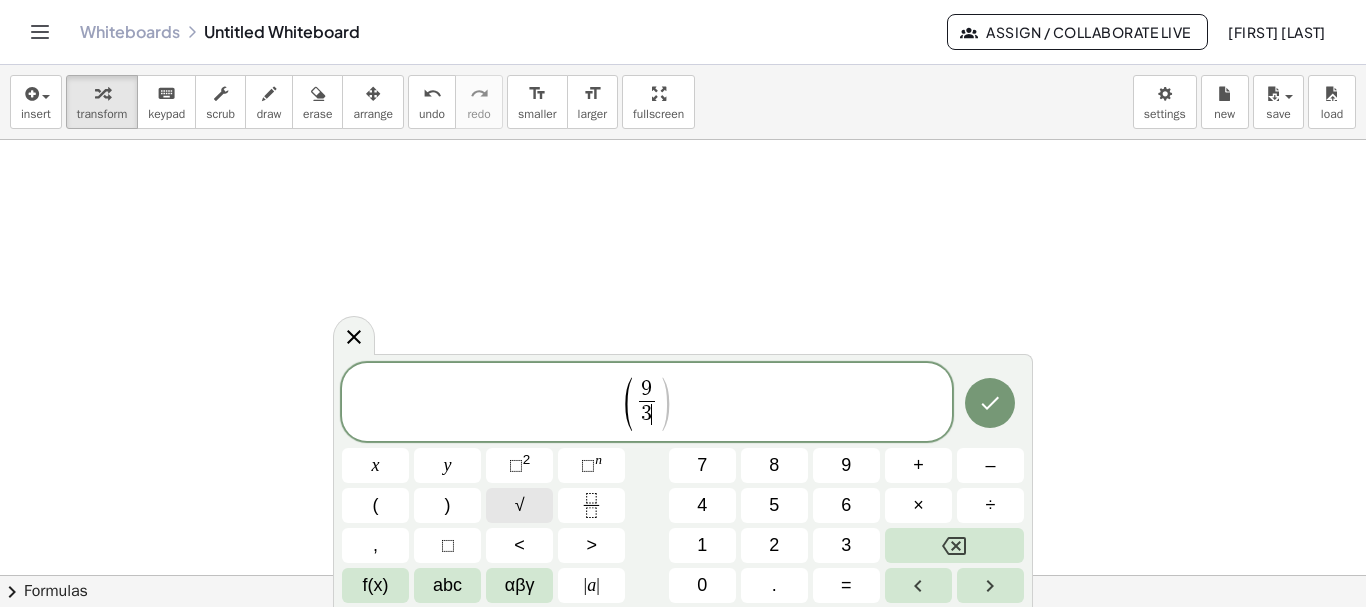 click on "√" at bounding box center (520, 505) 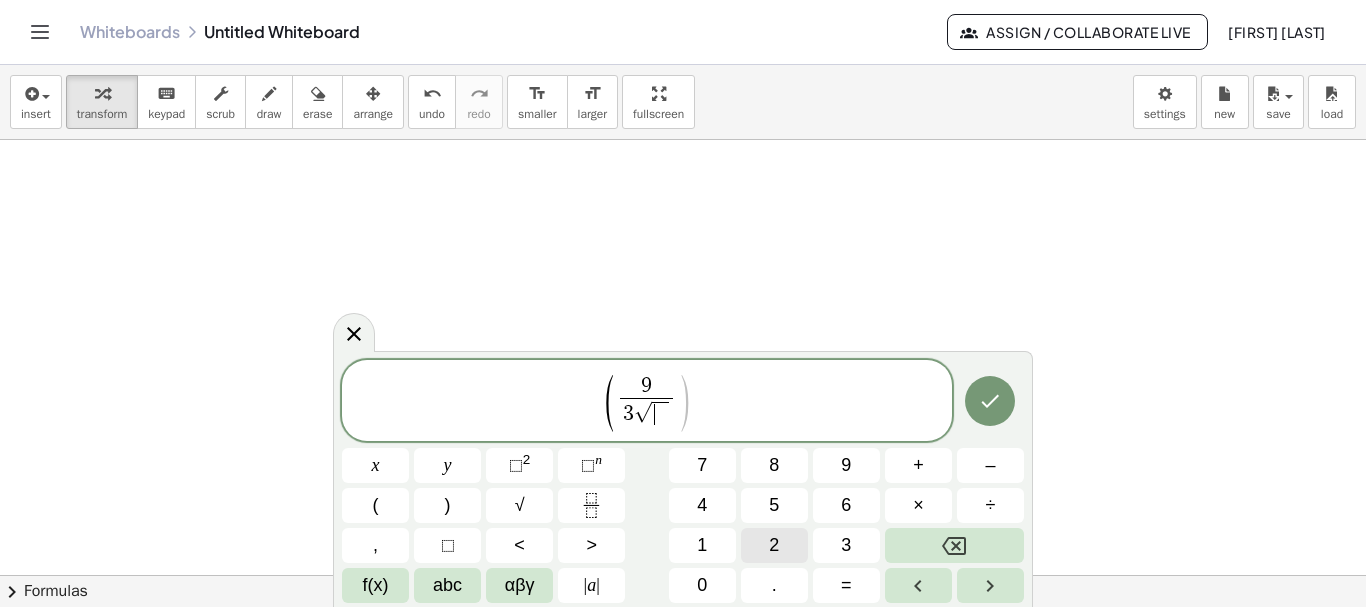 click on "2" at bounding box center [774, 545] 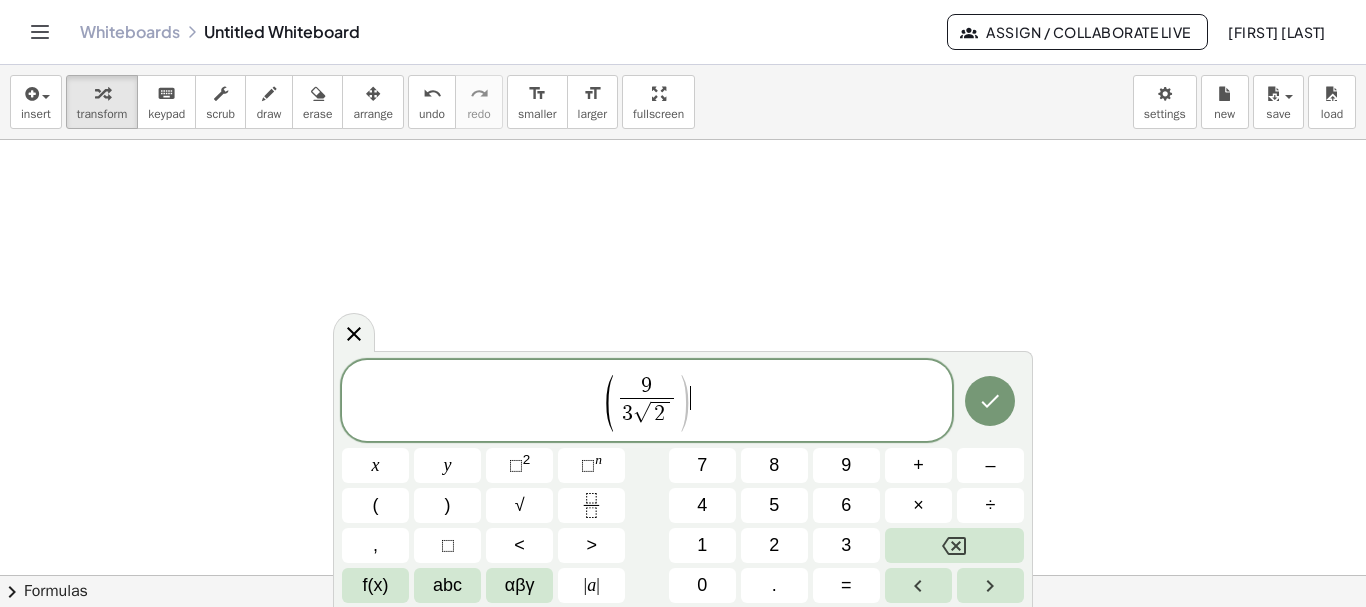click on ")" at bounding box center [684, 402] 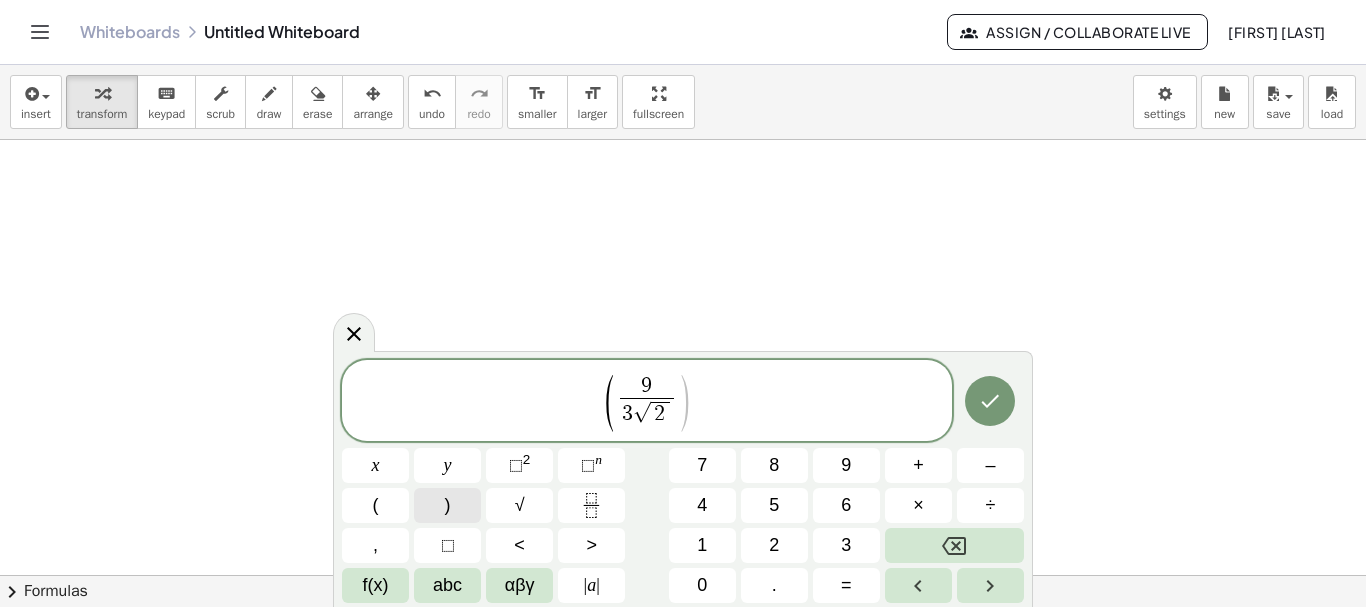 click on ")" at bounding box center [448, 505] 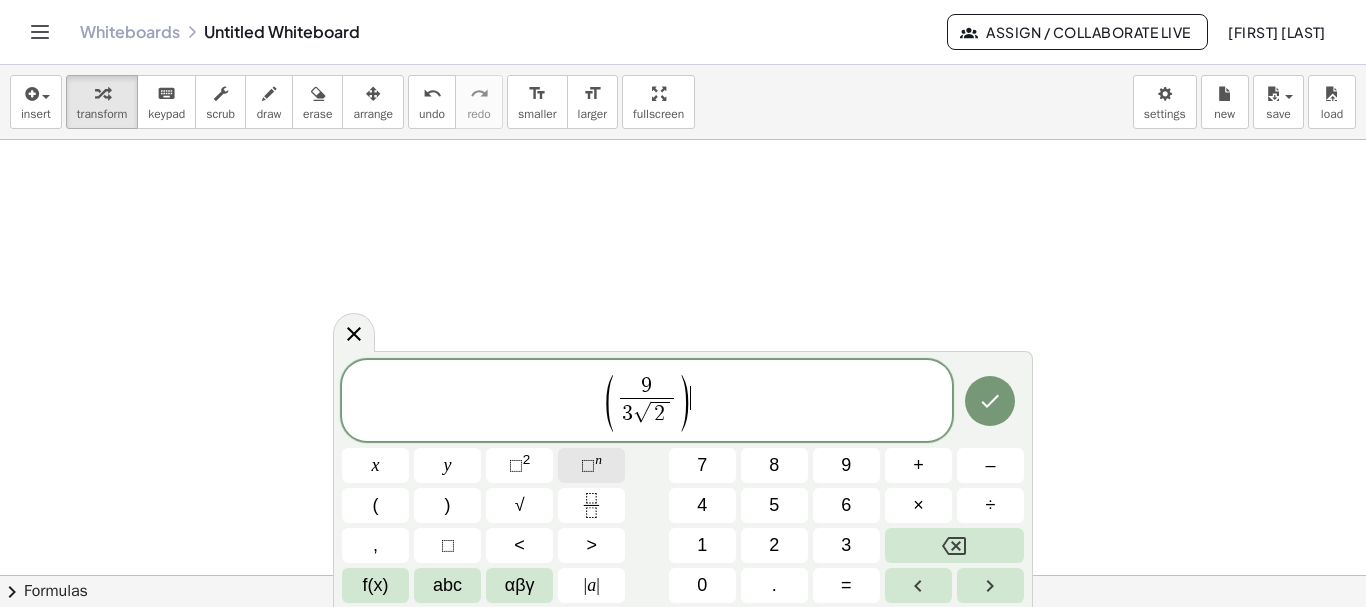 click on "⬚" at bounding box center (588, 465) 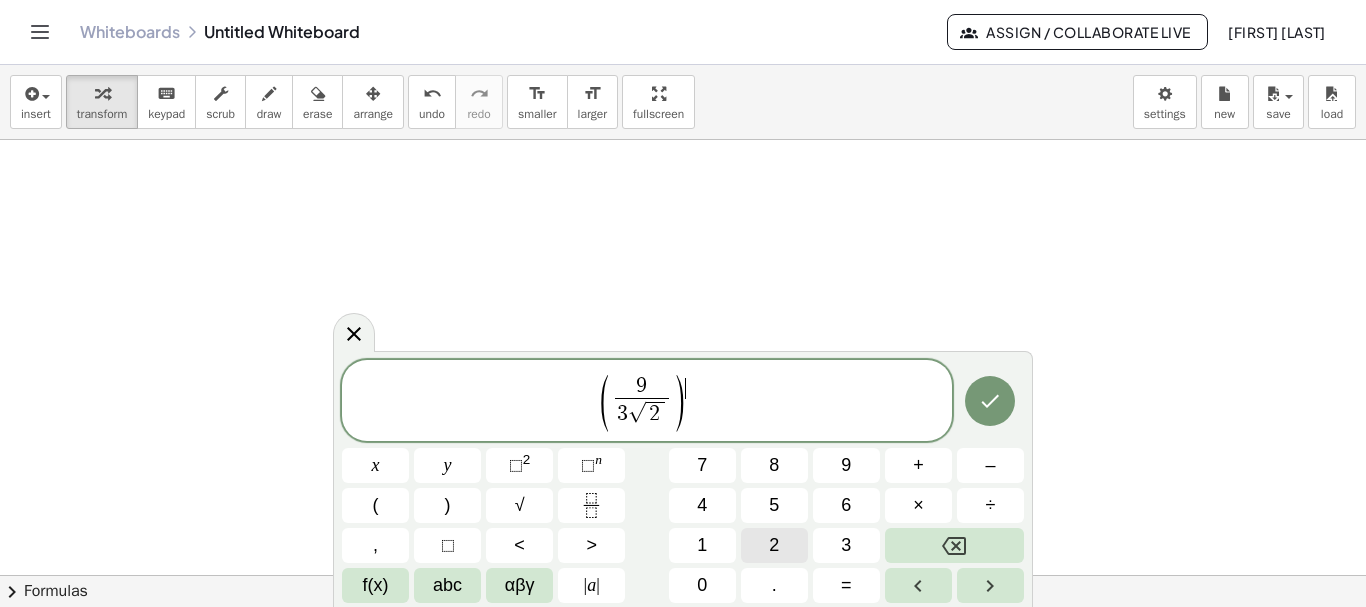 click on "2" at bounding box center (774, 545) 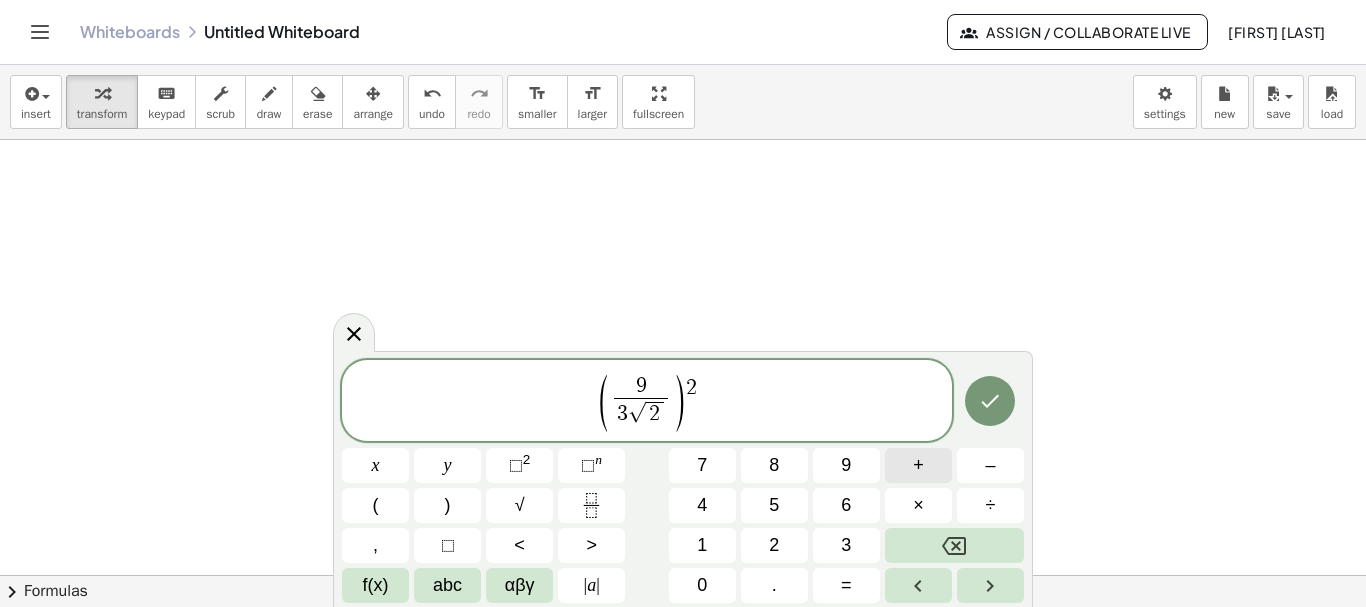 click on "+" at bounding box center [918, 465] 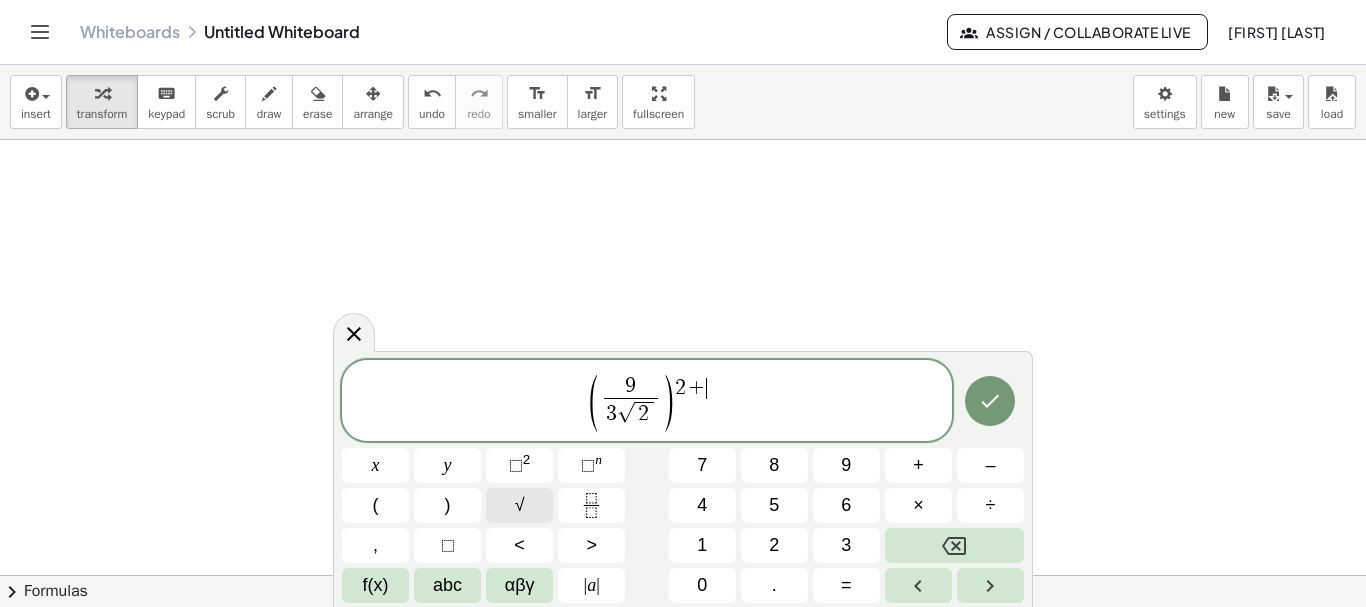 click on "√" at bounding box center (520, 505) 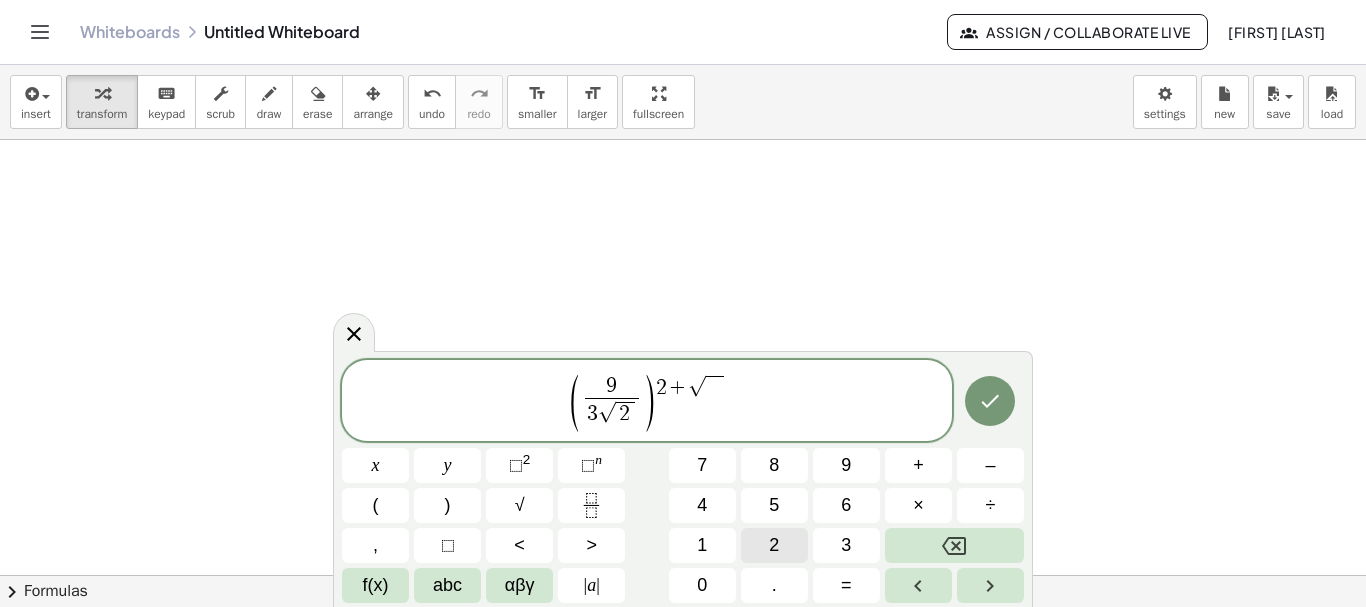 click on "2" at bounding box center [774, 545] 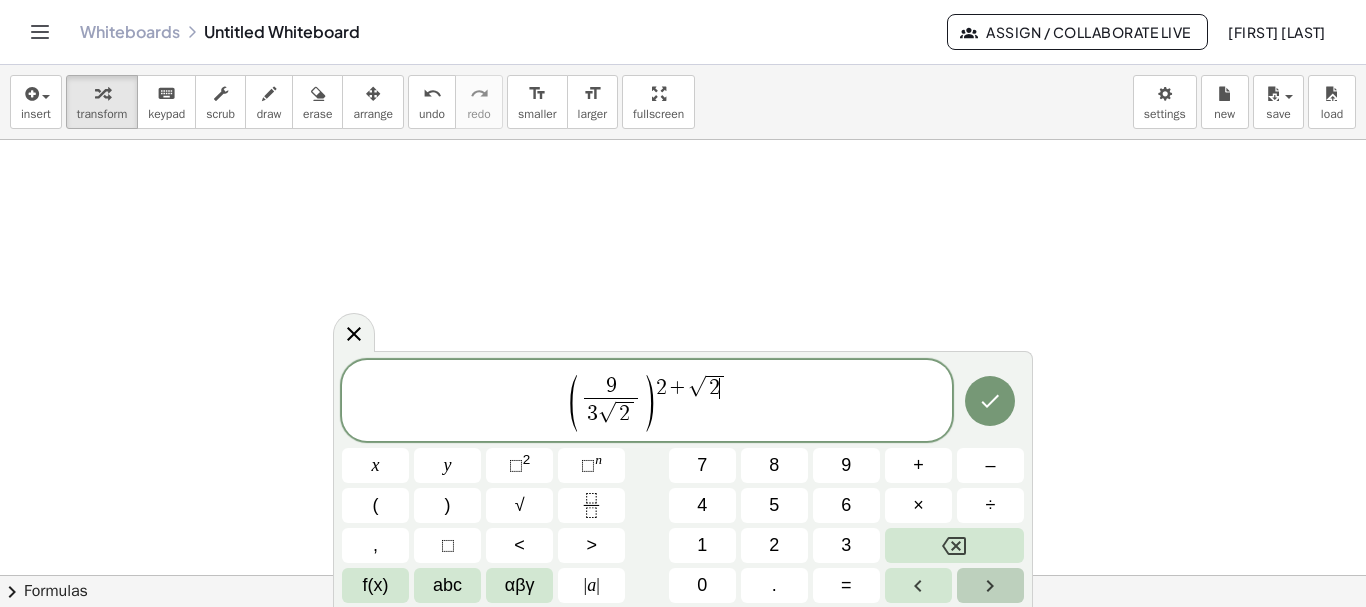 click 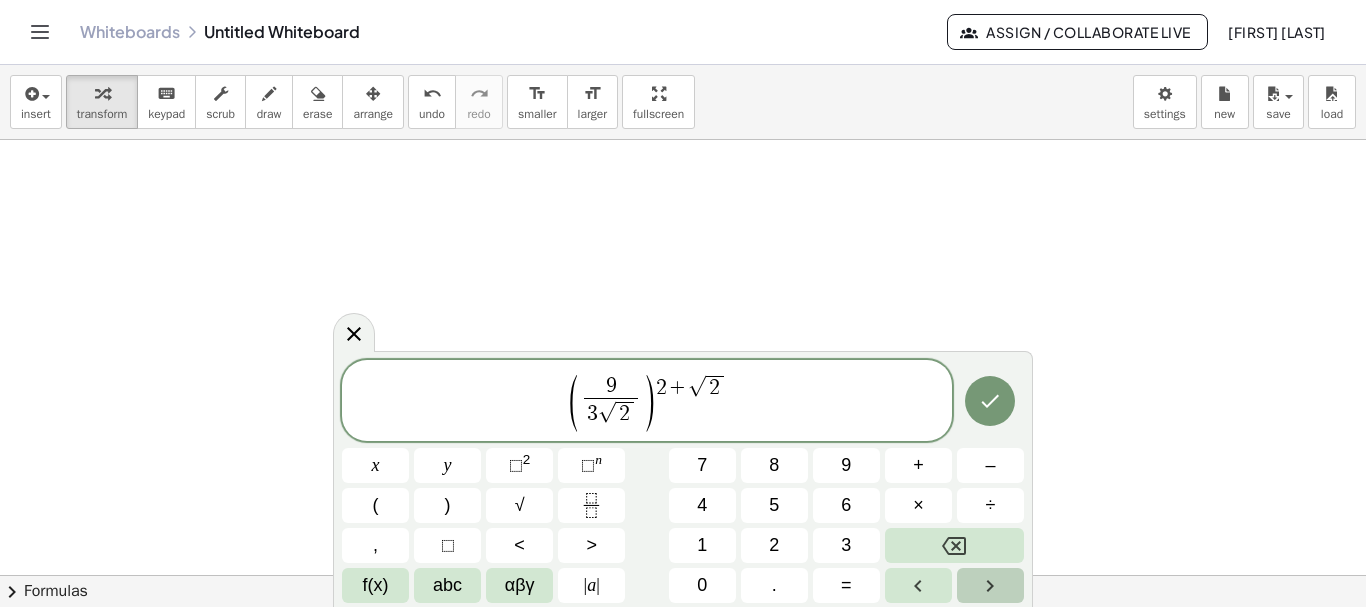 click 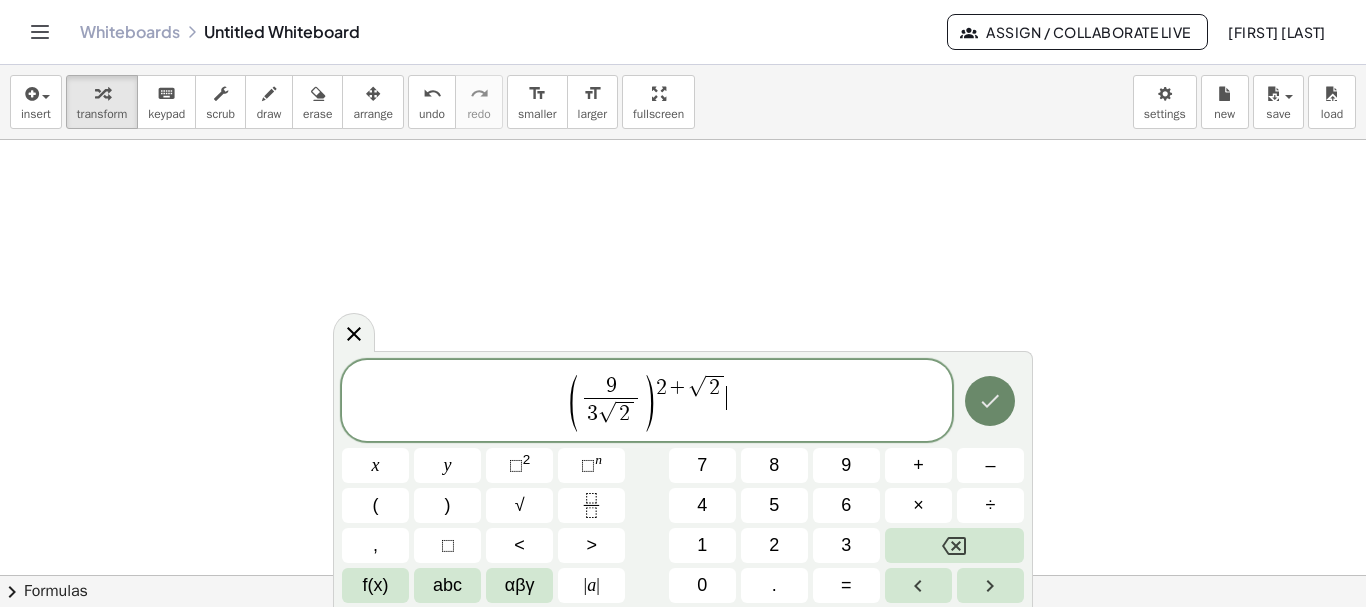 click 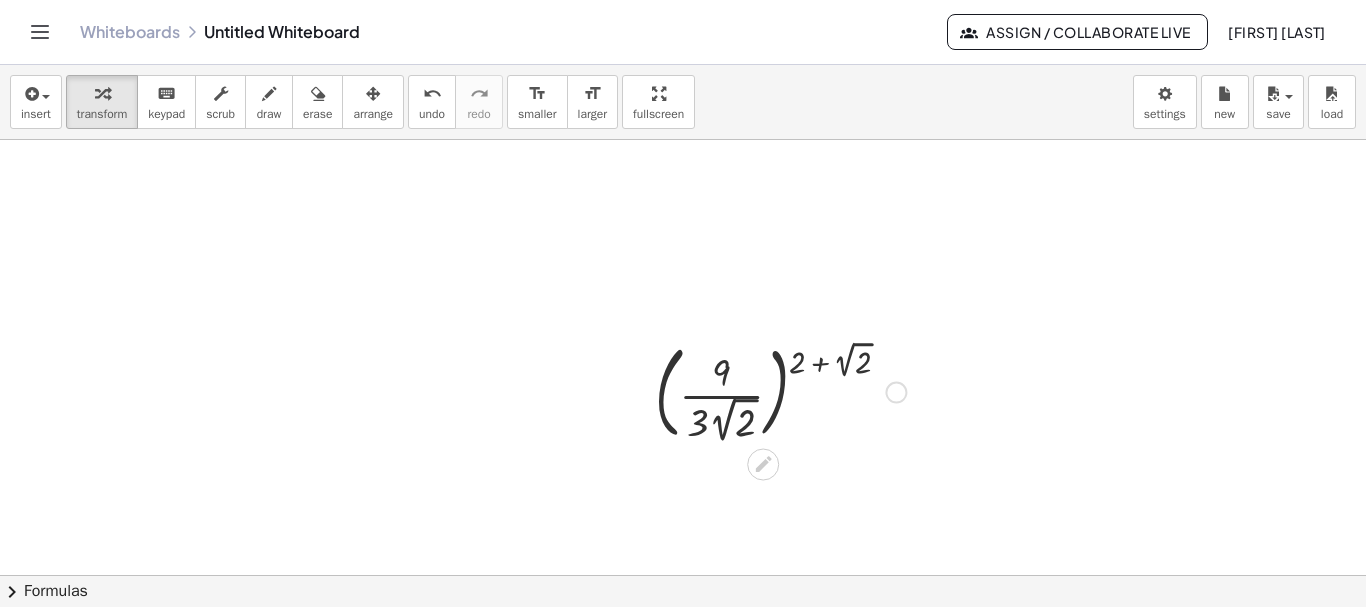 click at bounding box center (896, 393) 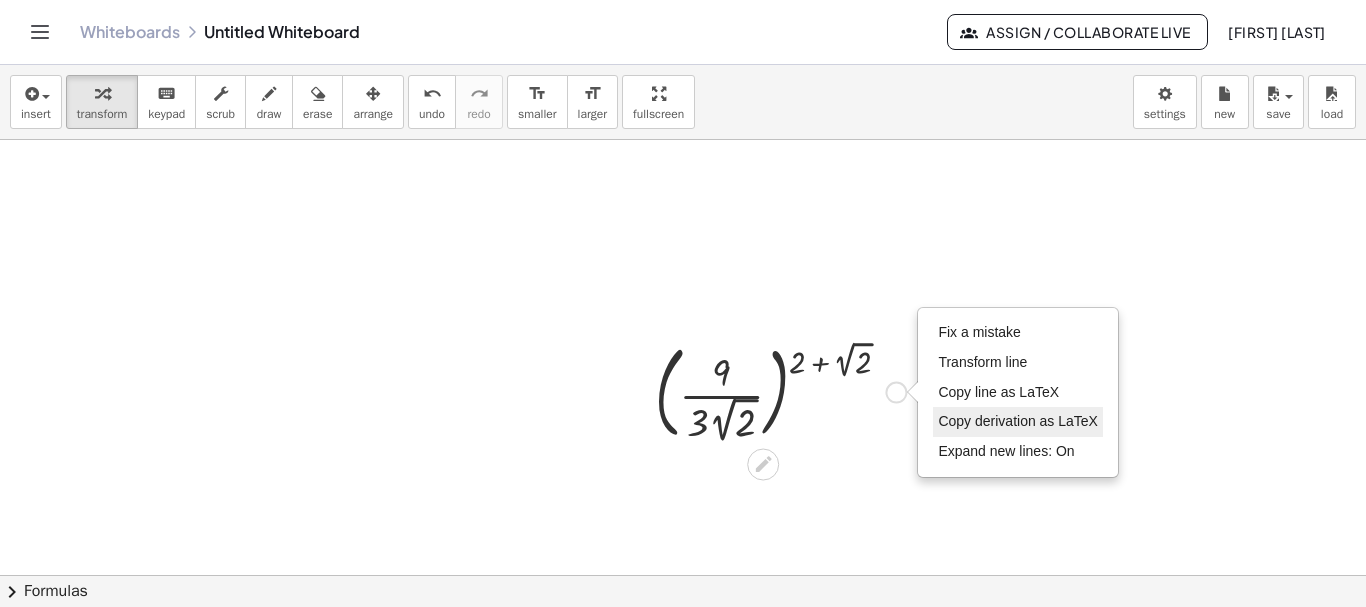 click on "Copy derivation as LaTeX" at bounding box center (1018, 421) 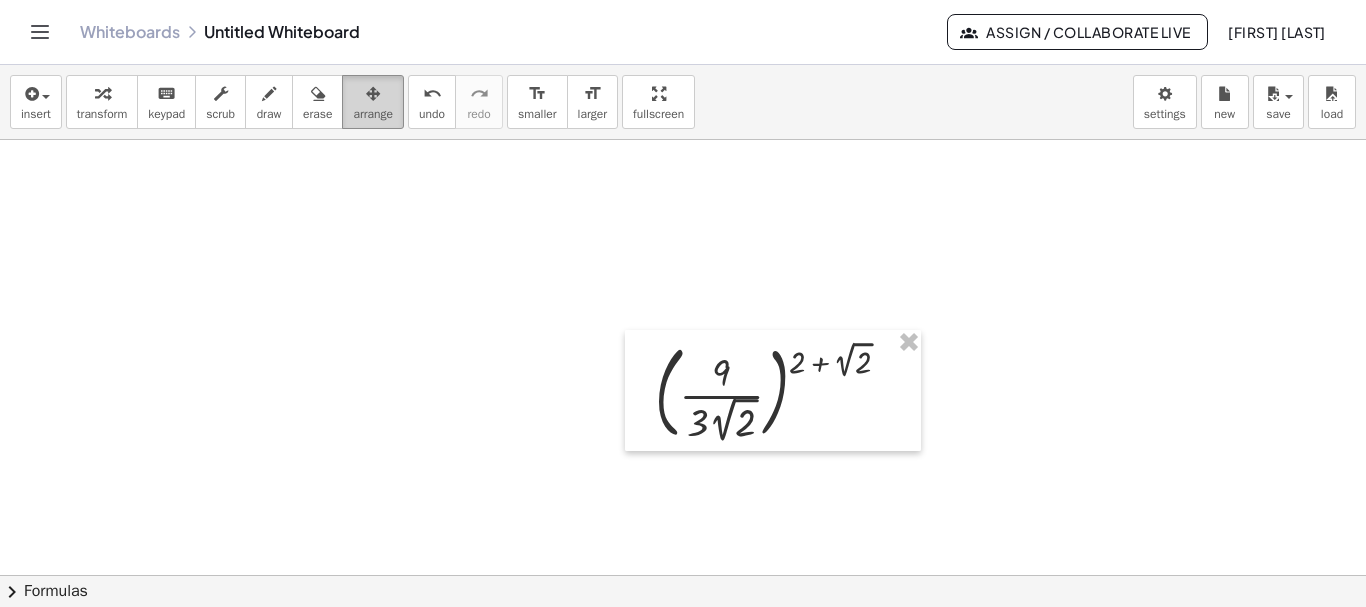 click on "arrange" at bounding box center (373, 114) 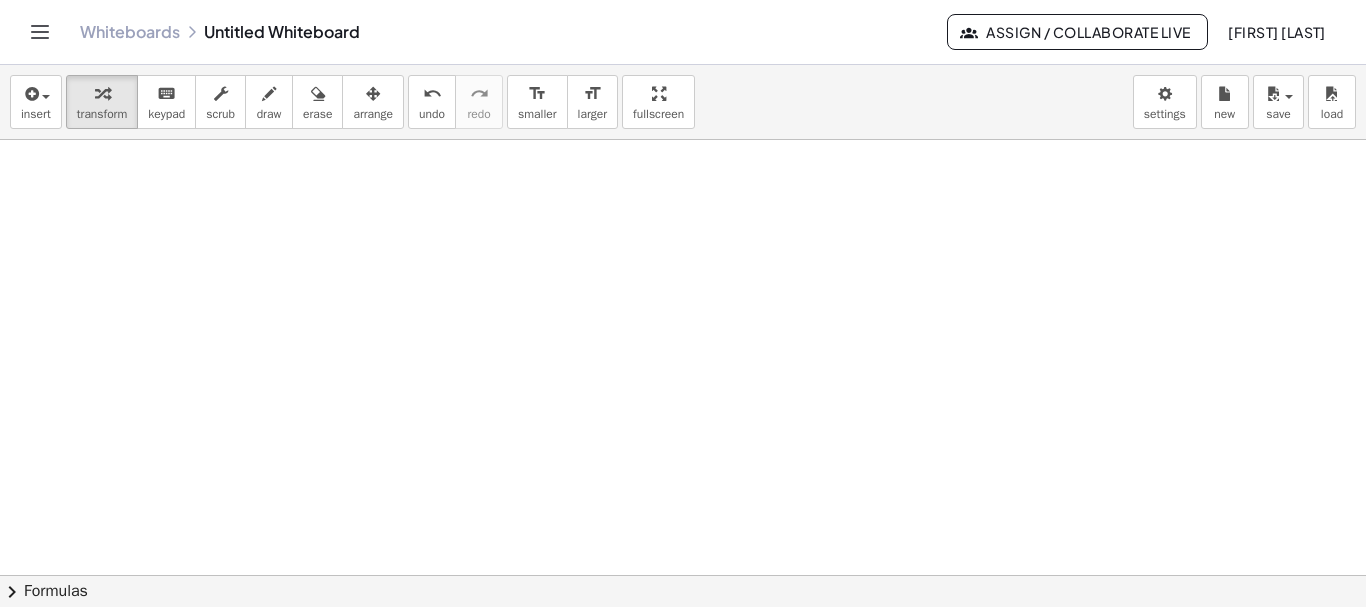drag, startPoint x: 101, startPoint y: 103, endPoint x: 90, endPoint y: 43, distance: 61 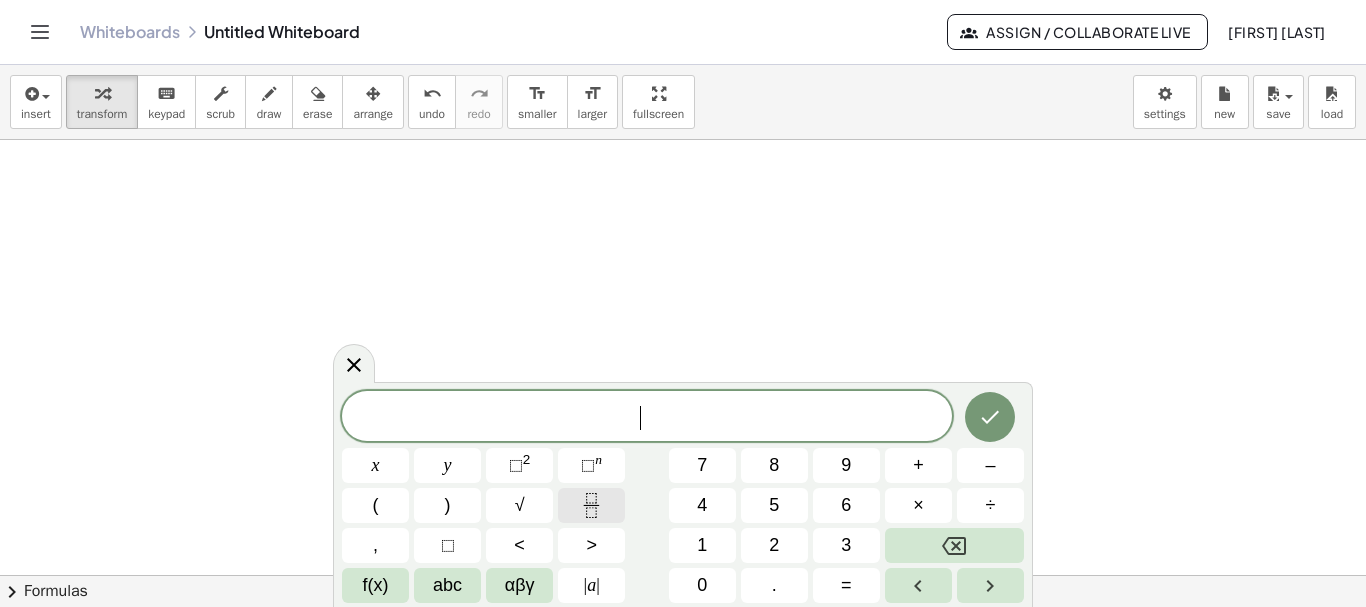 click 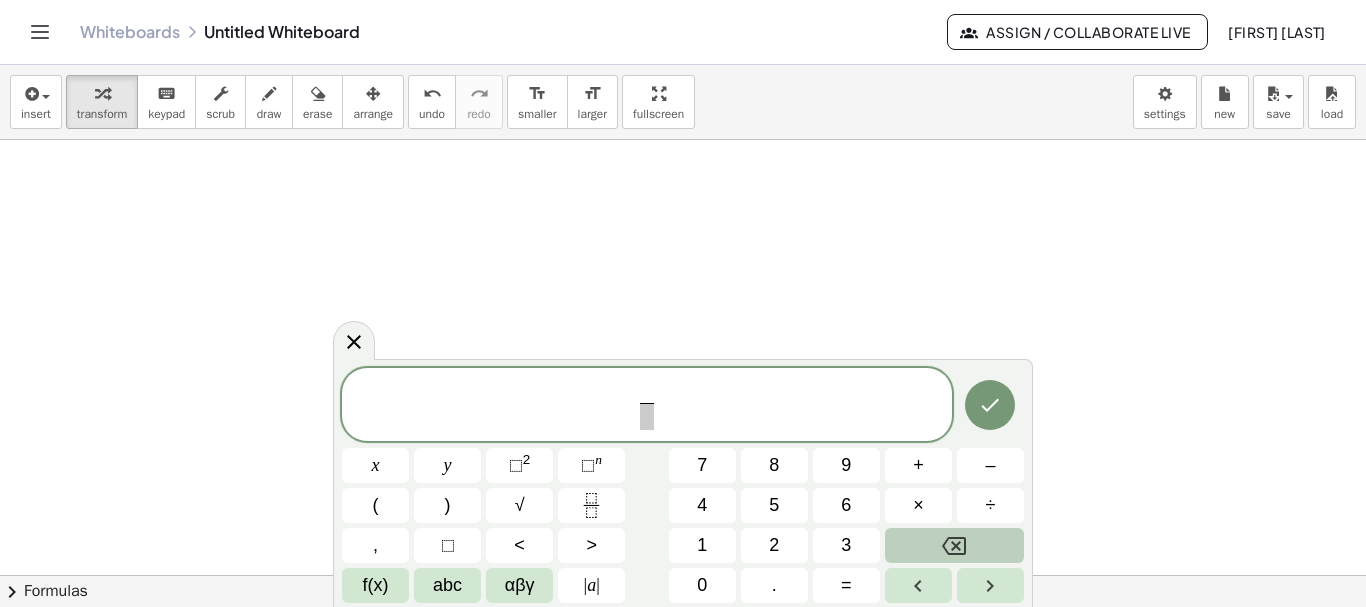 click 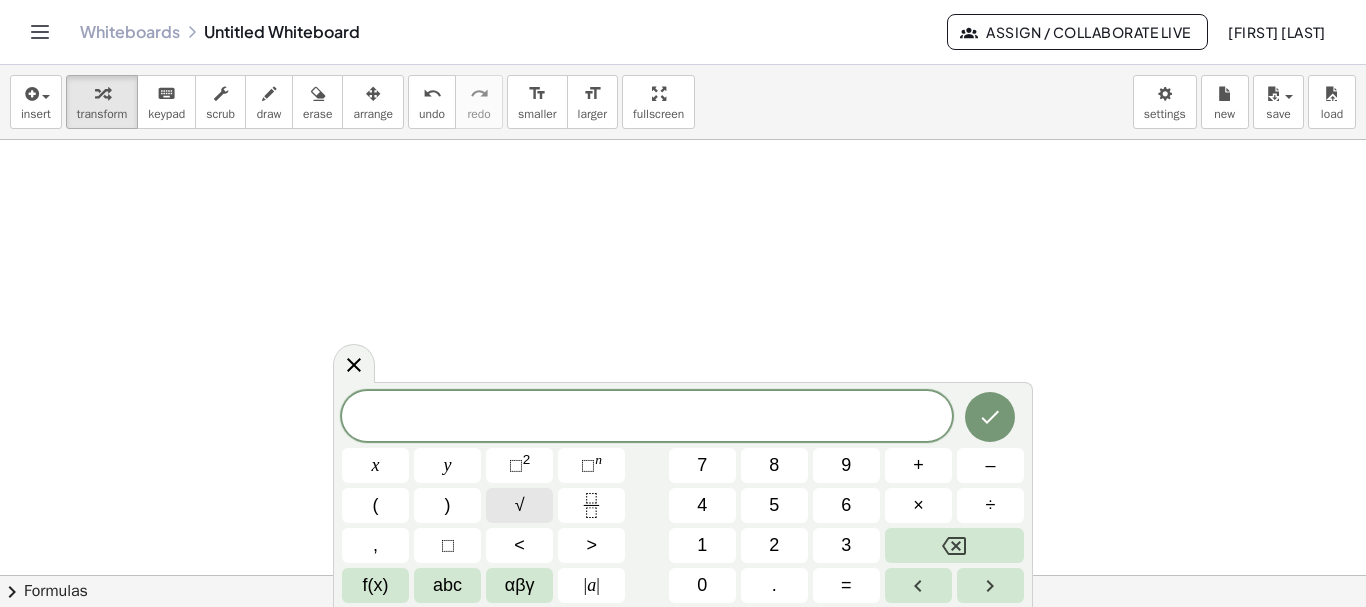 click on "√" at bounding box center [520, 505] 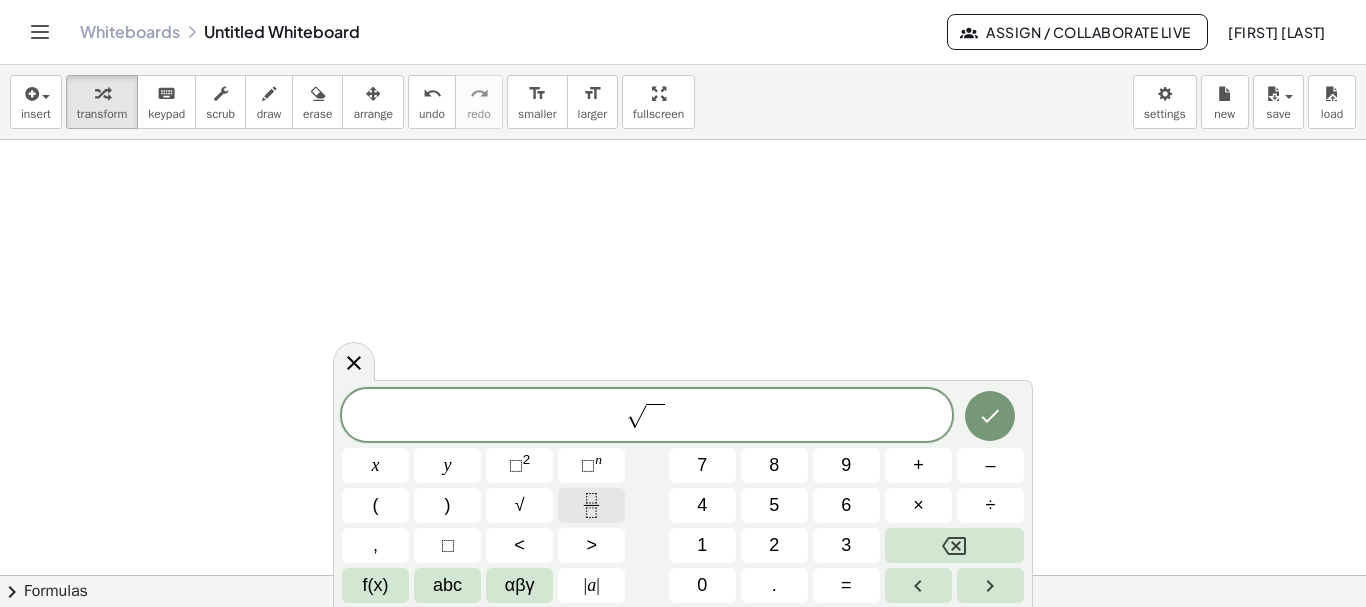 click 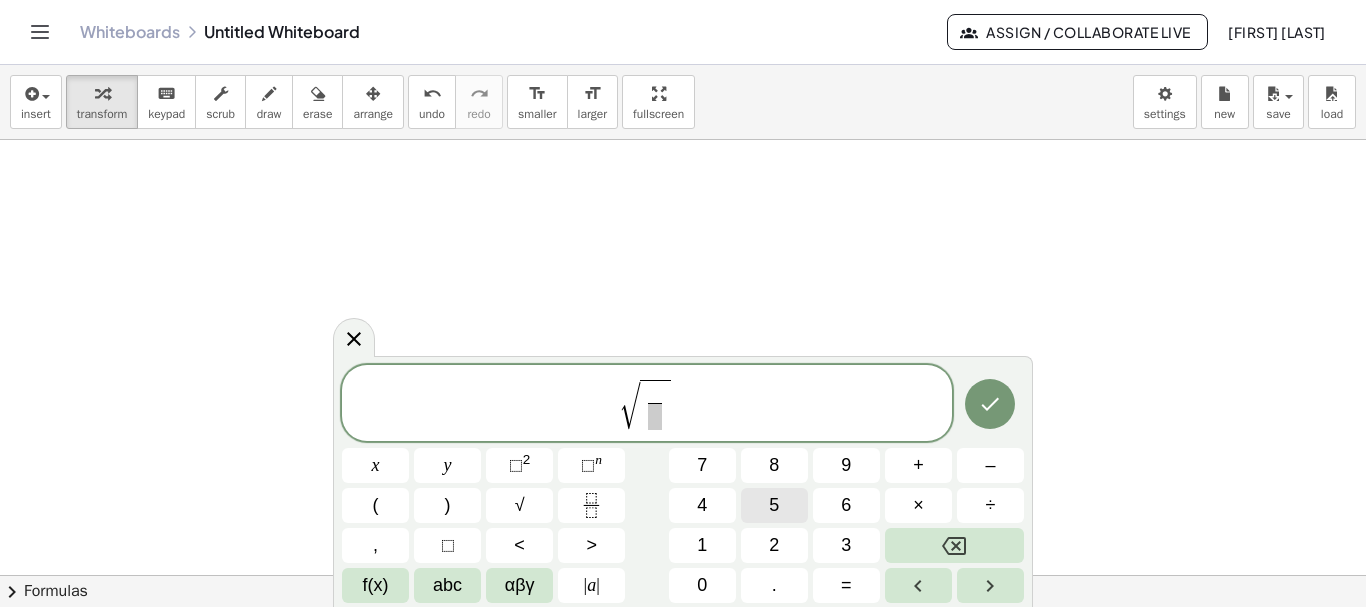click on "5" at bounding box center [774, 505] 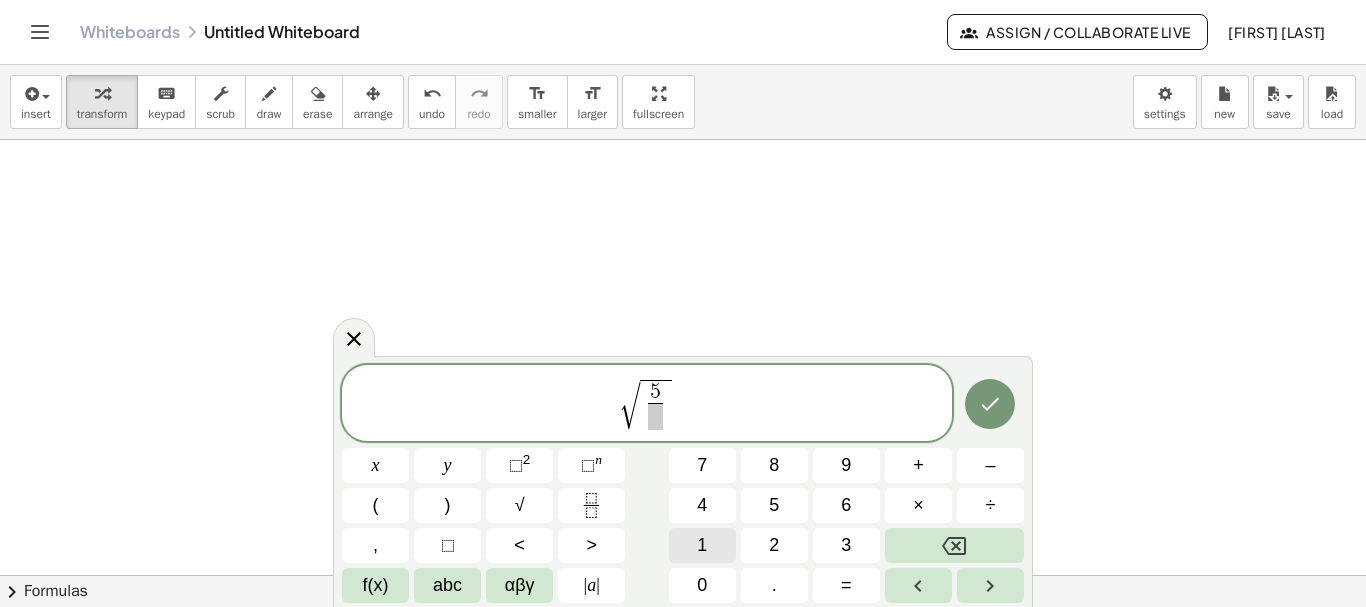 click on "1" at bounding box center [702, 545] 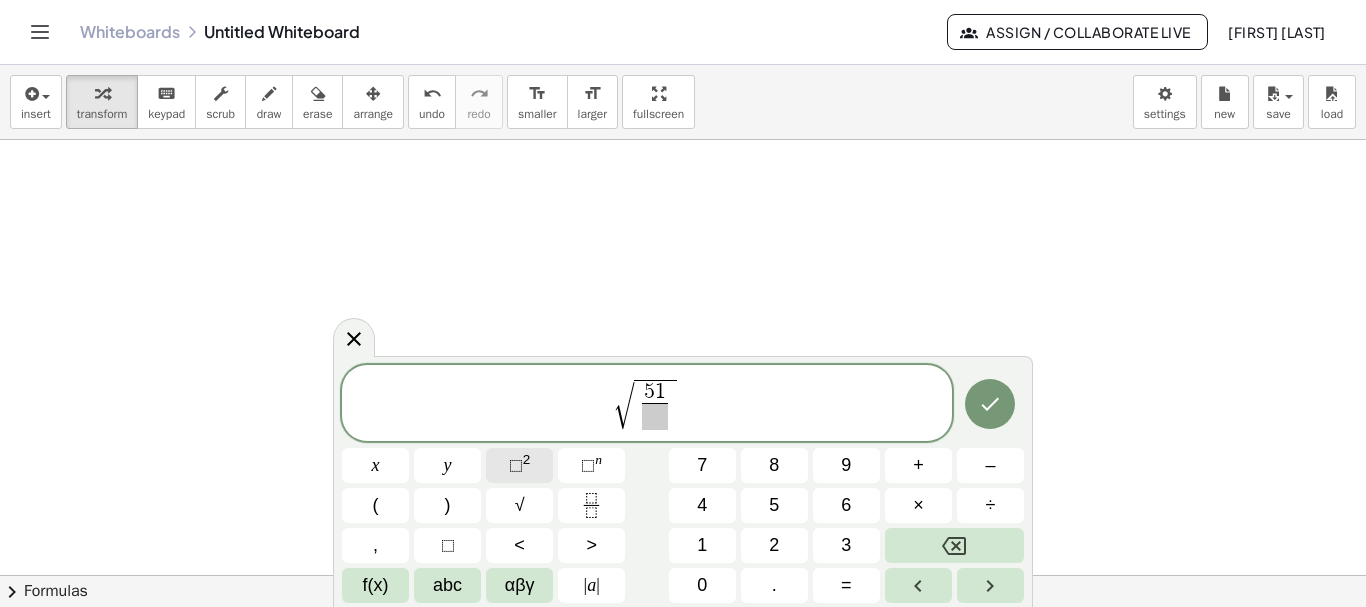 click on "2" at bounding box center (527, 459) 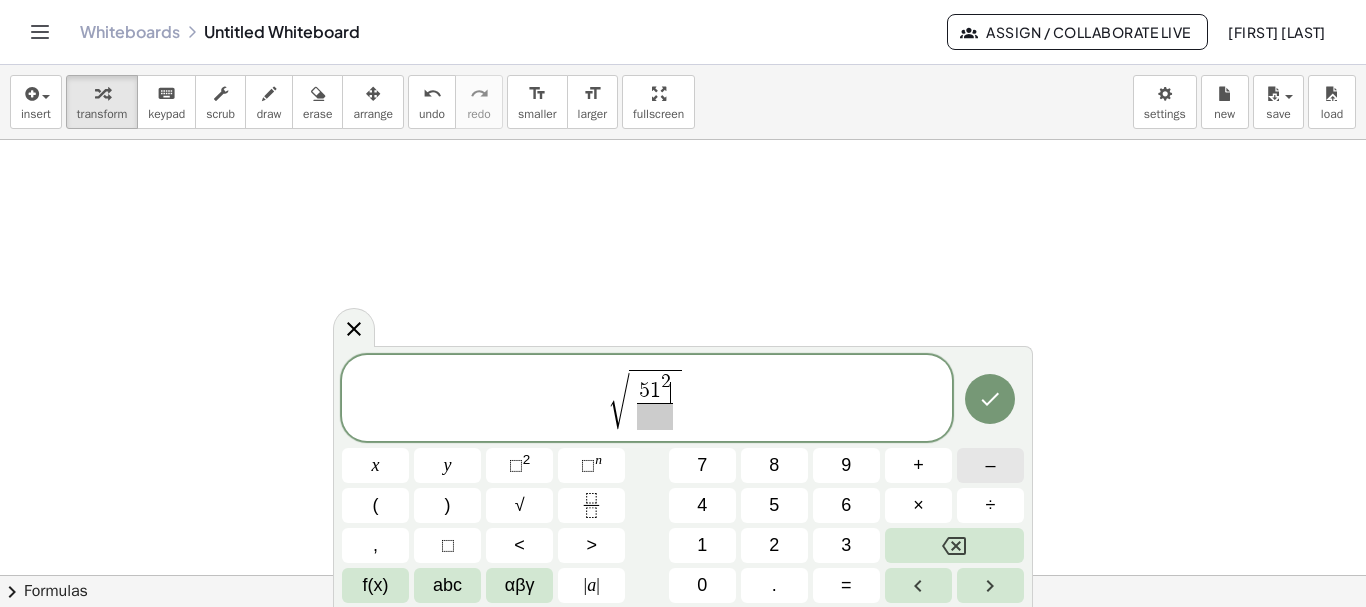 click on "–" at bounding box center (990, 465) 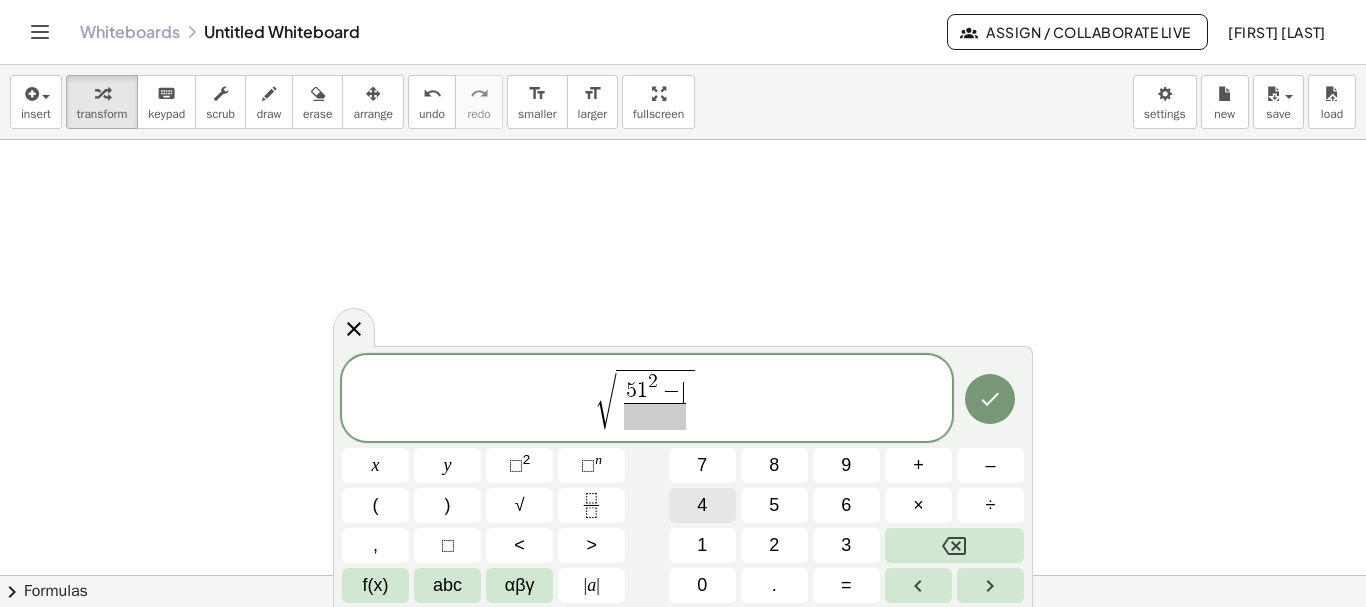 click on "4" at bounding box center [702, 505] 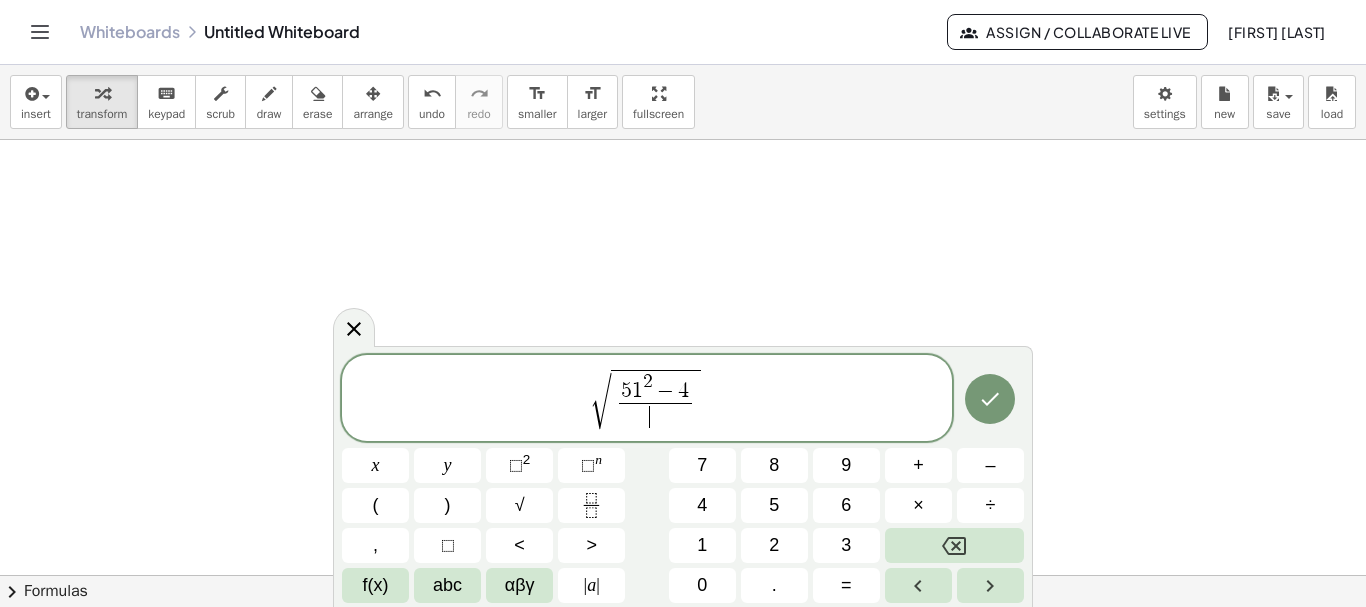 click on "​" at bounding box center [655, 416] 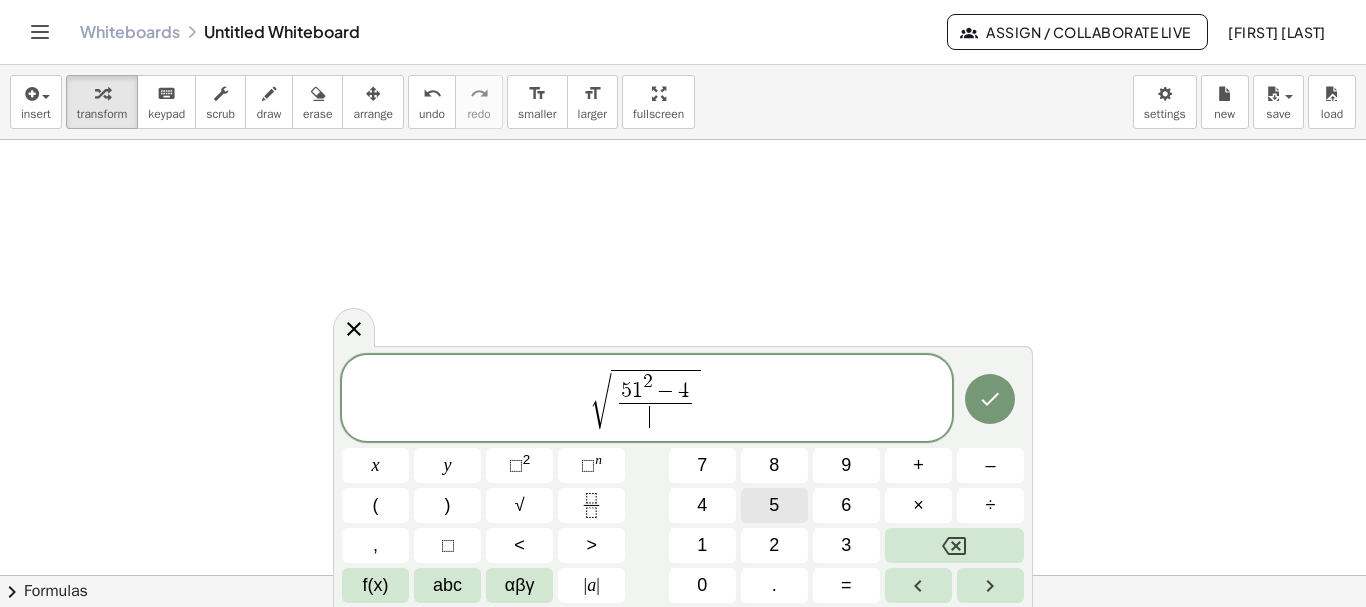 click on "5" at bounding box center (774, 505) 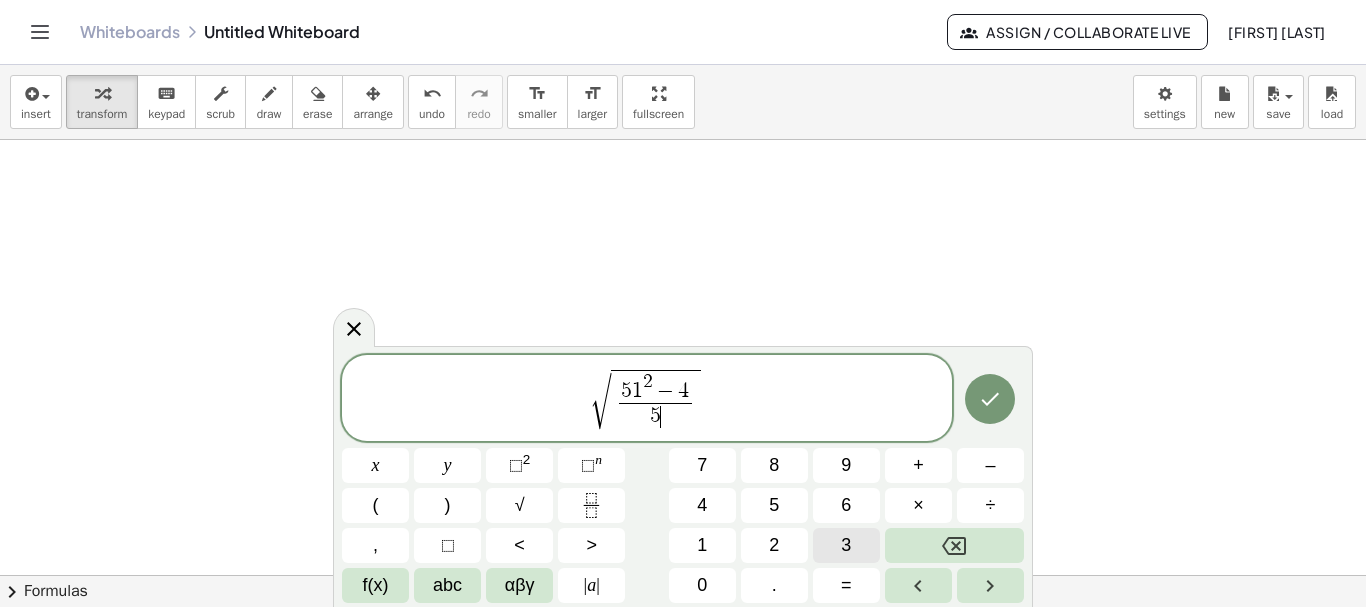 click on "3" at bounding box center [846, 545] 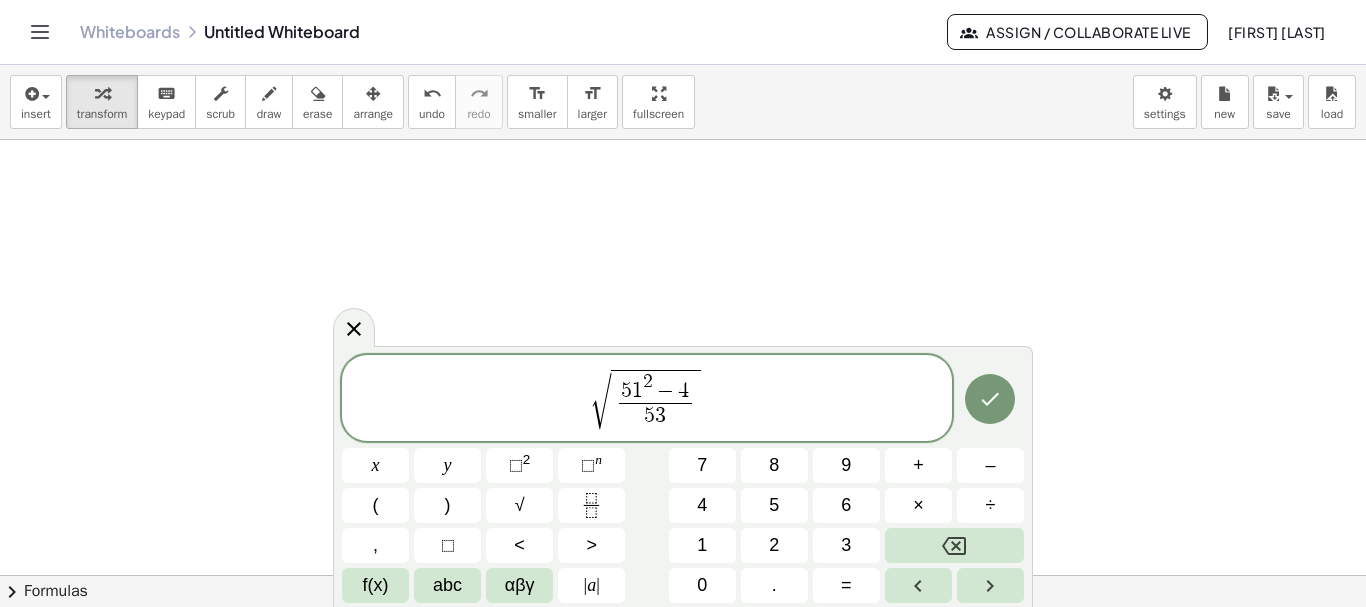 click on "√ 5 1 2 − 4 5 3 ​ ​" at bounding box center [647, 399] 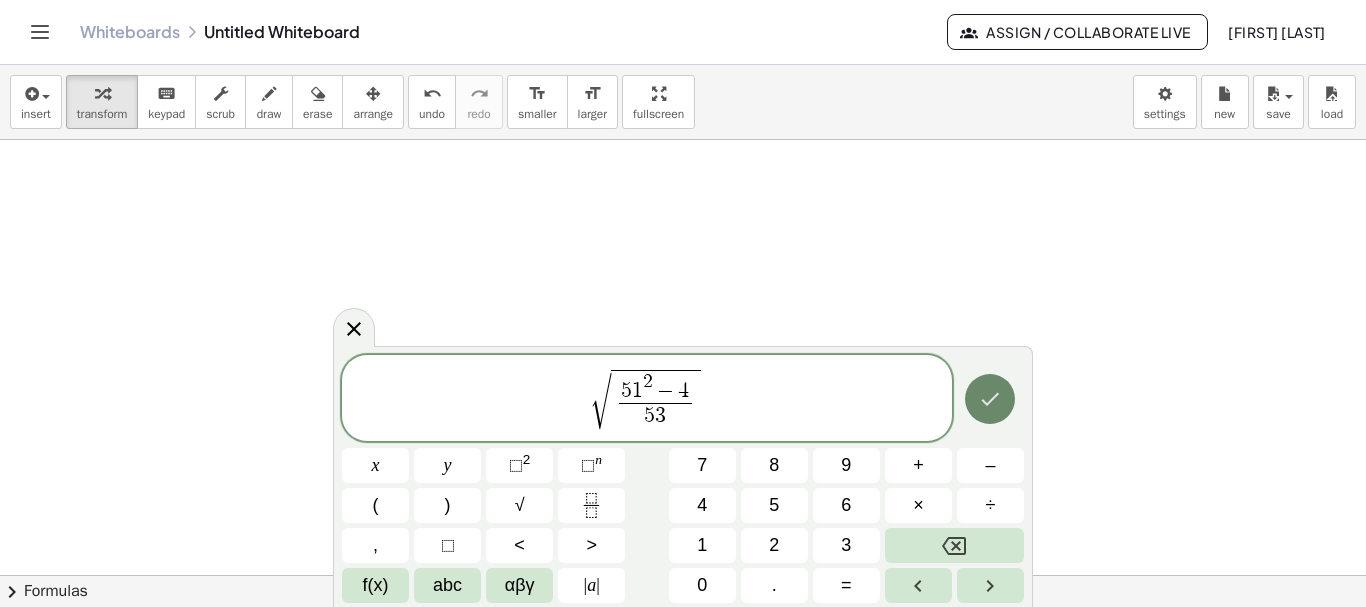 click 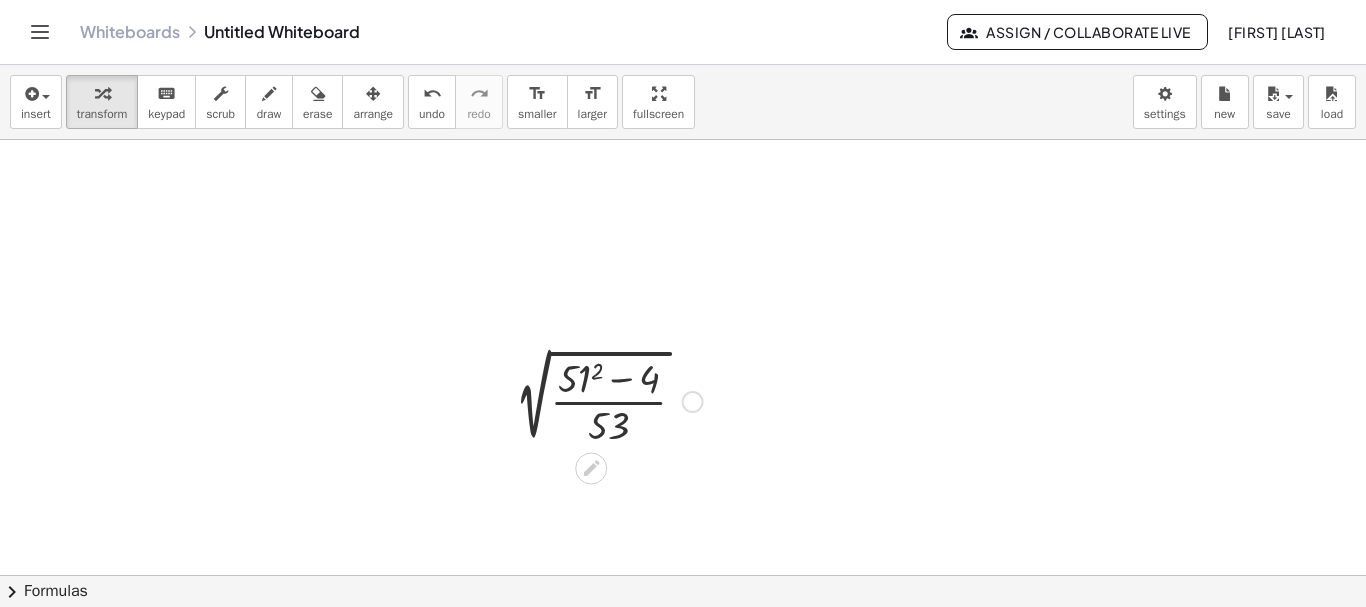 click at bounding box center [693, 402] 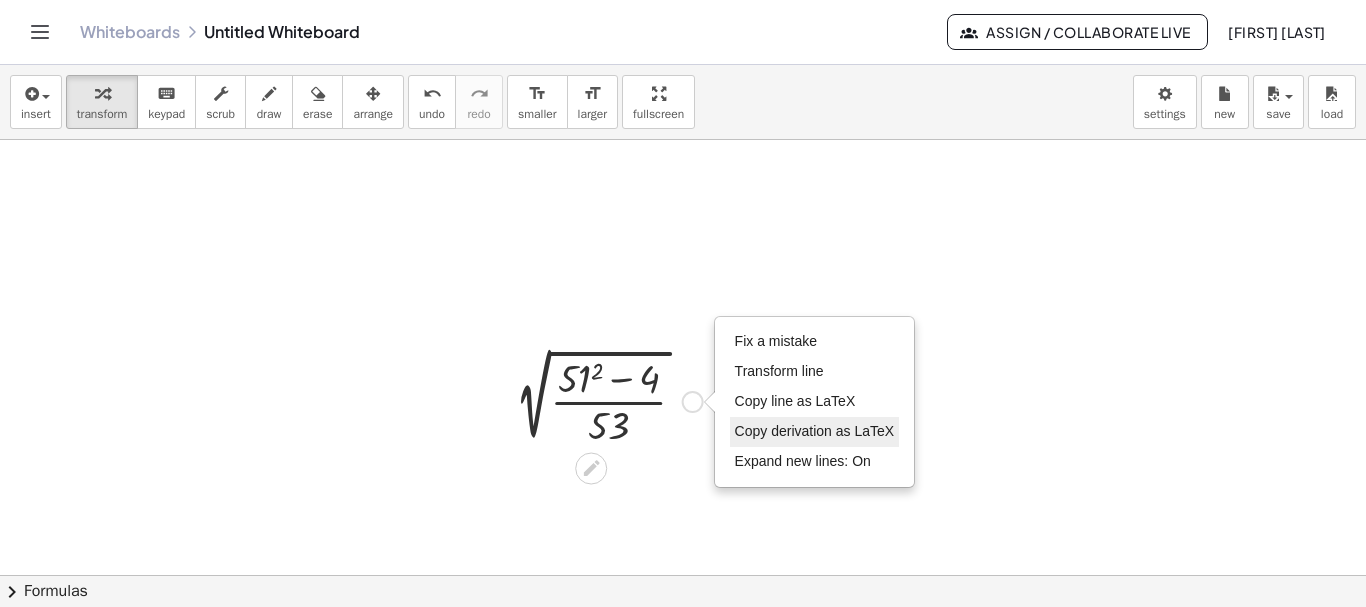 click on "Copy derivation as LaTeX" at bounding box center (815, 431) 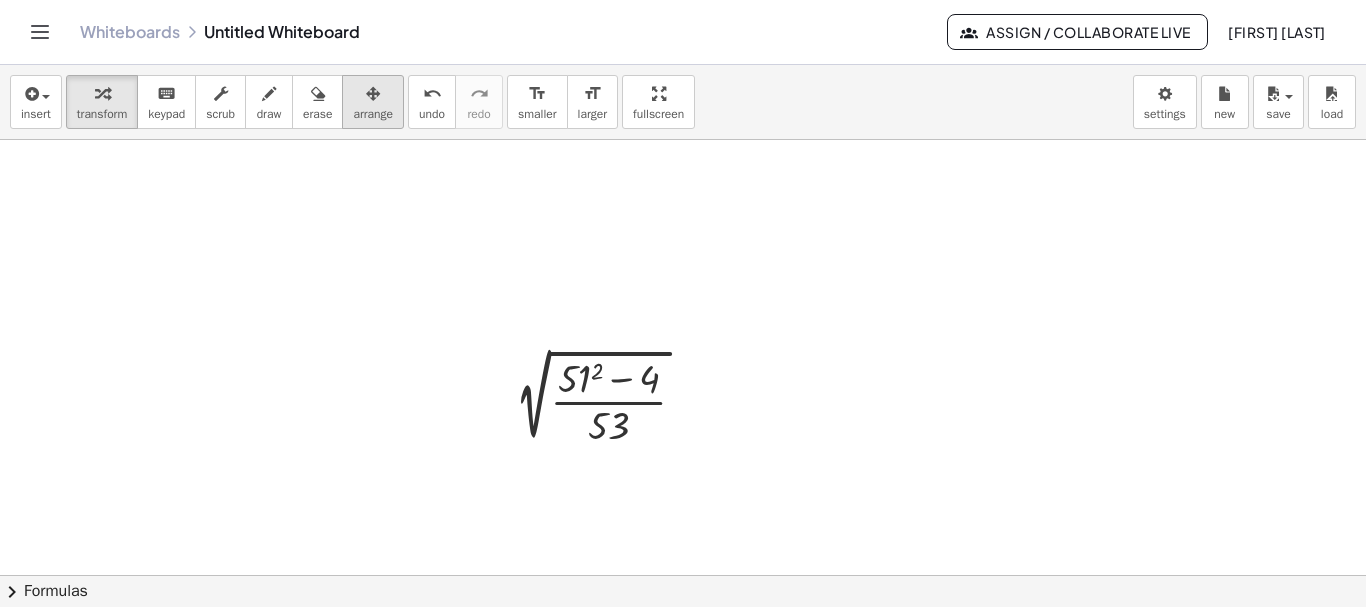 click on "arrange" at bounding box center [373, 114] 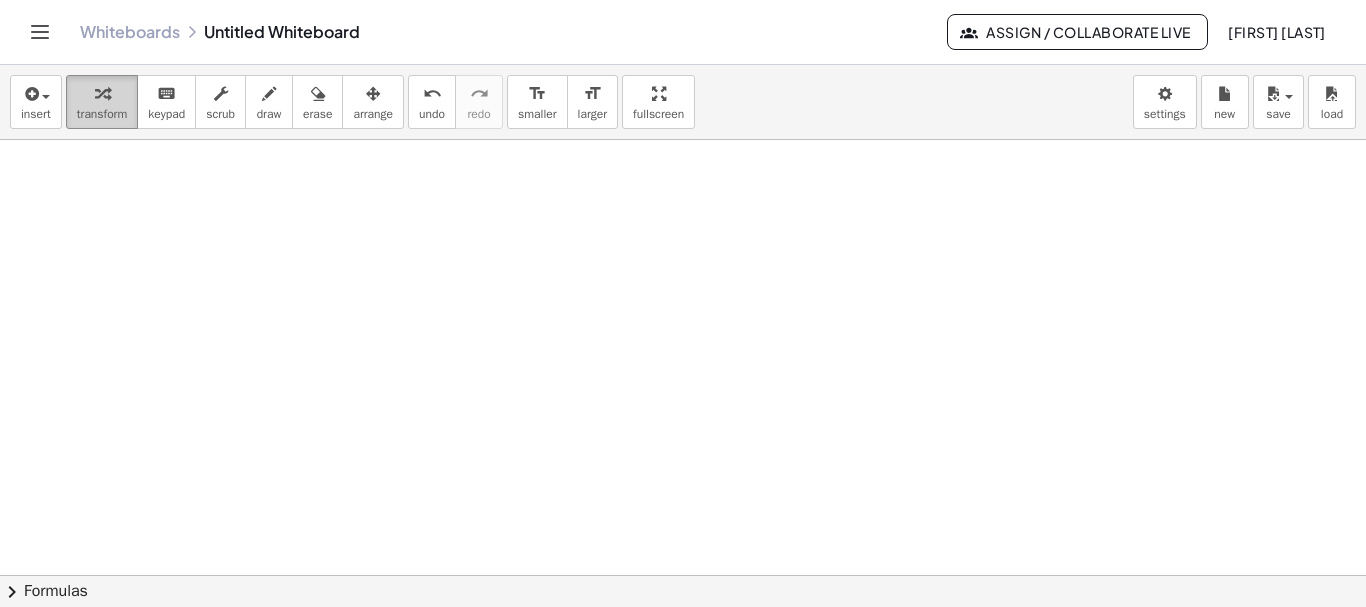 click on "transform" at bounding box center (102, 114) 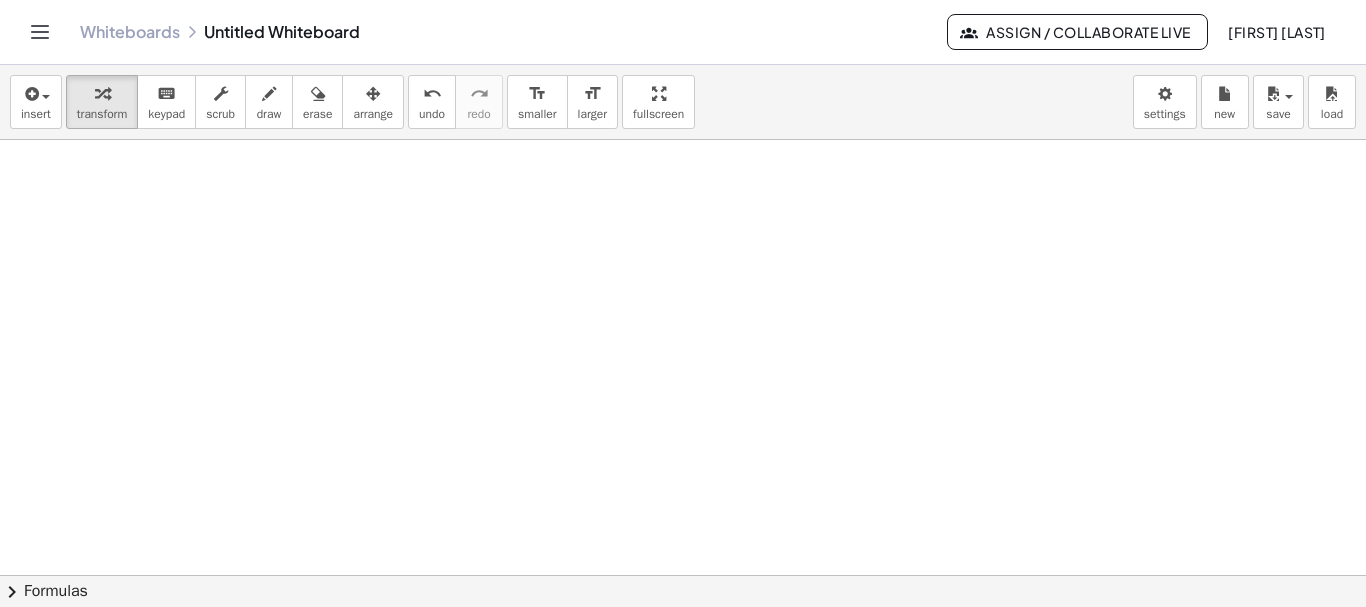 click at bounding box center [683, 640] 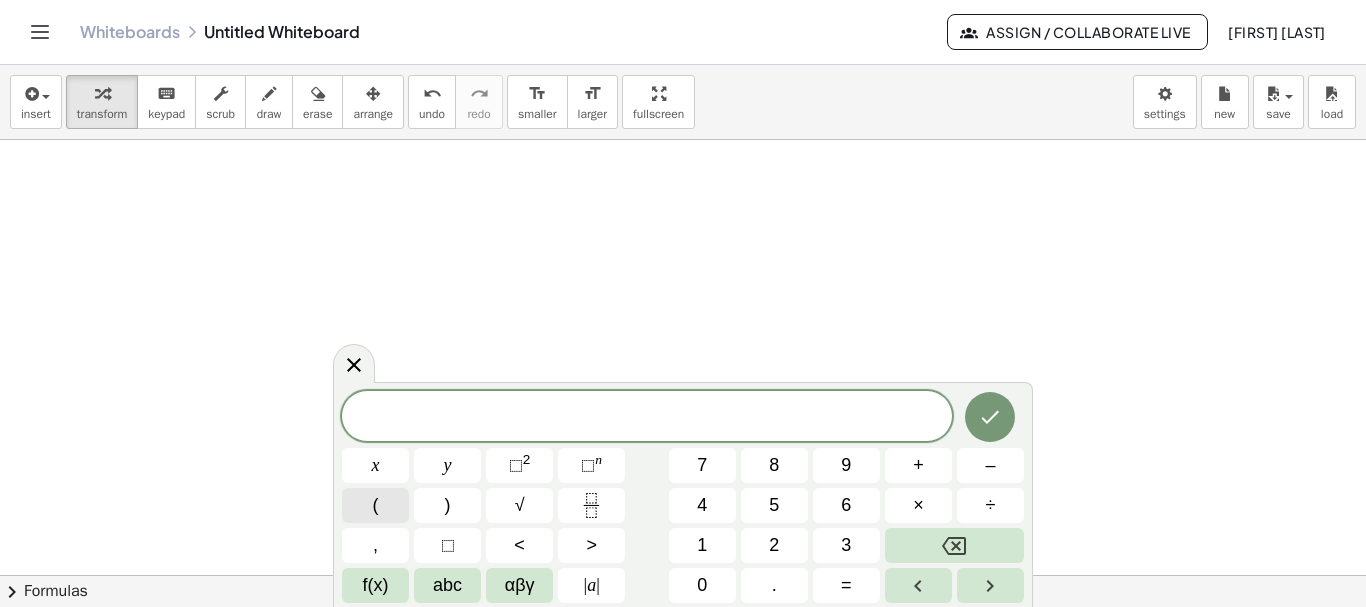 click on "(" at bounding box center (376, 505) 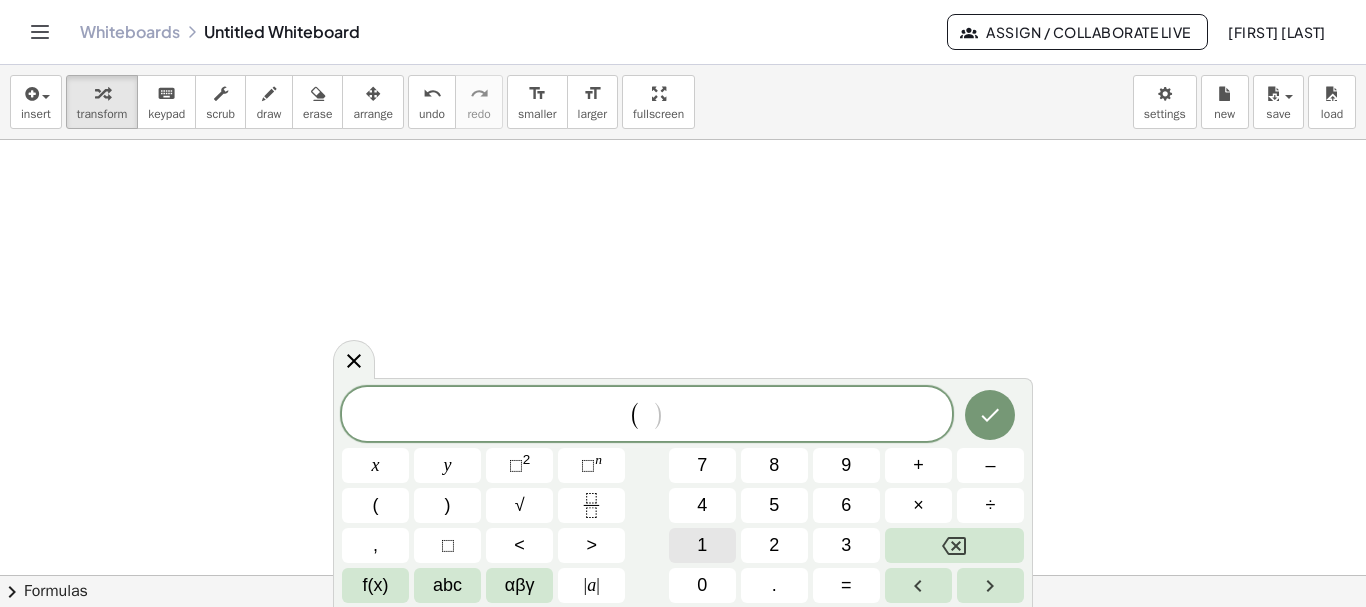 click on "1" at bounding box center (702, 545) 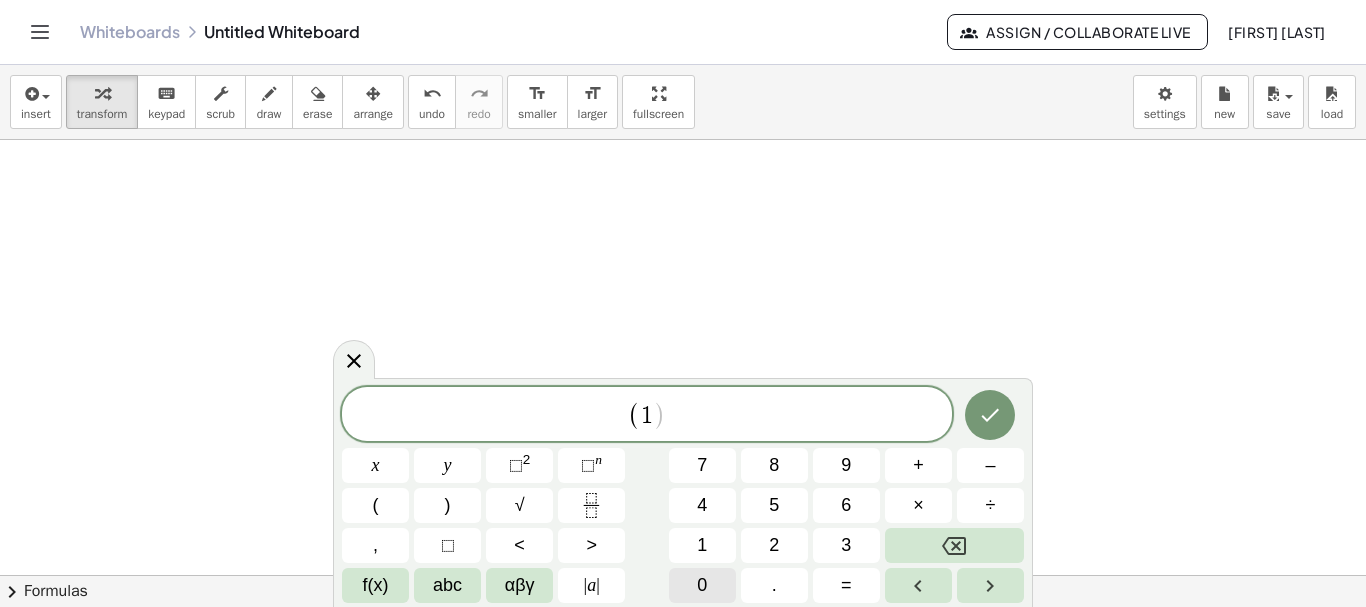 click on "0" at bounding box center (702, 585) 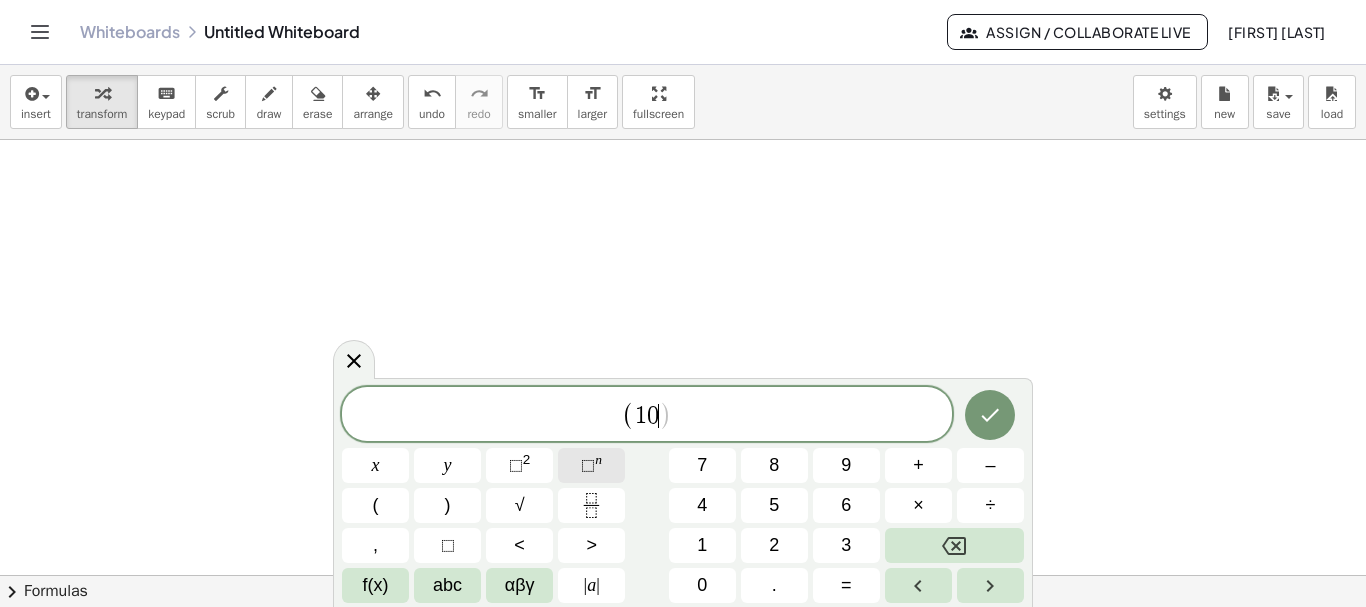 click on "⬚" at bounding box center (588, 465) 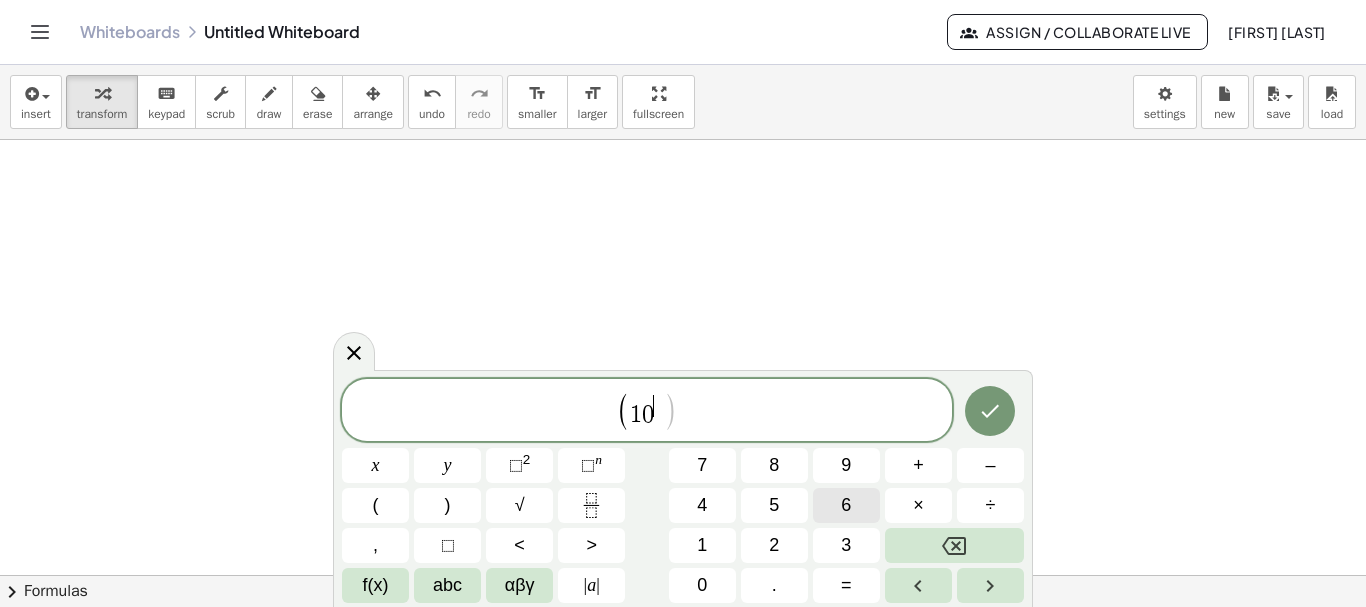 click on "6" at bounding box center (846, 505) 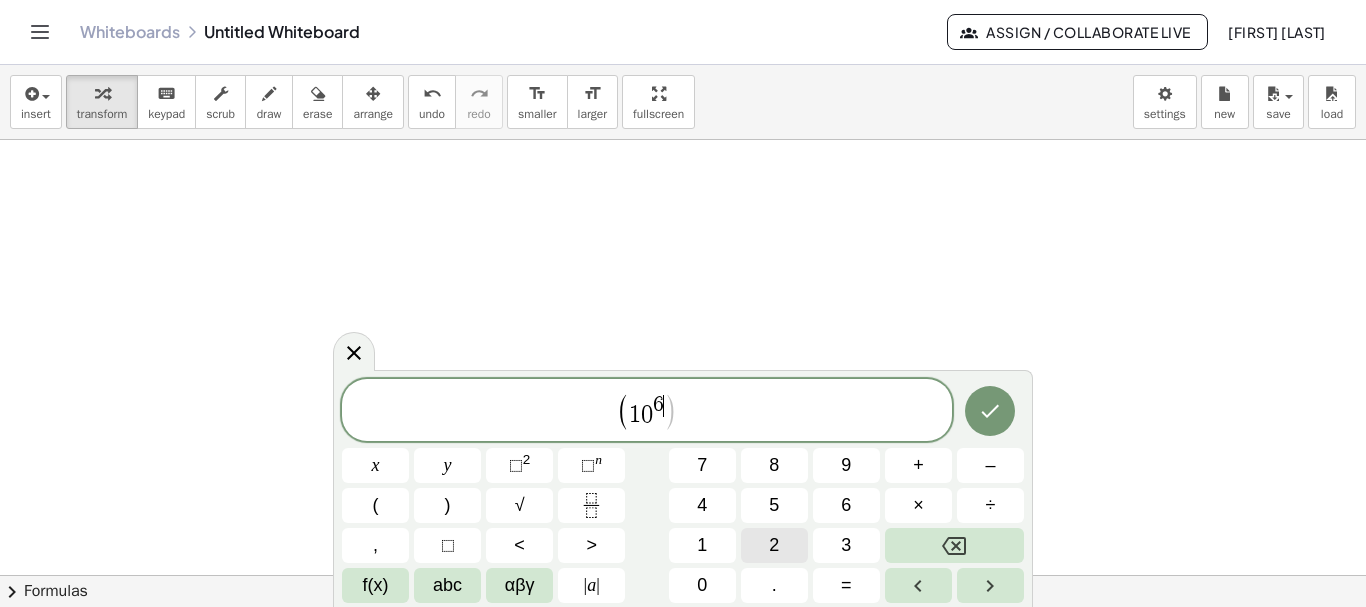 click on "2" at bounding box center [774, 545] 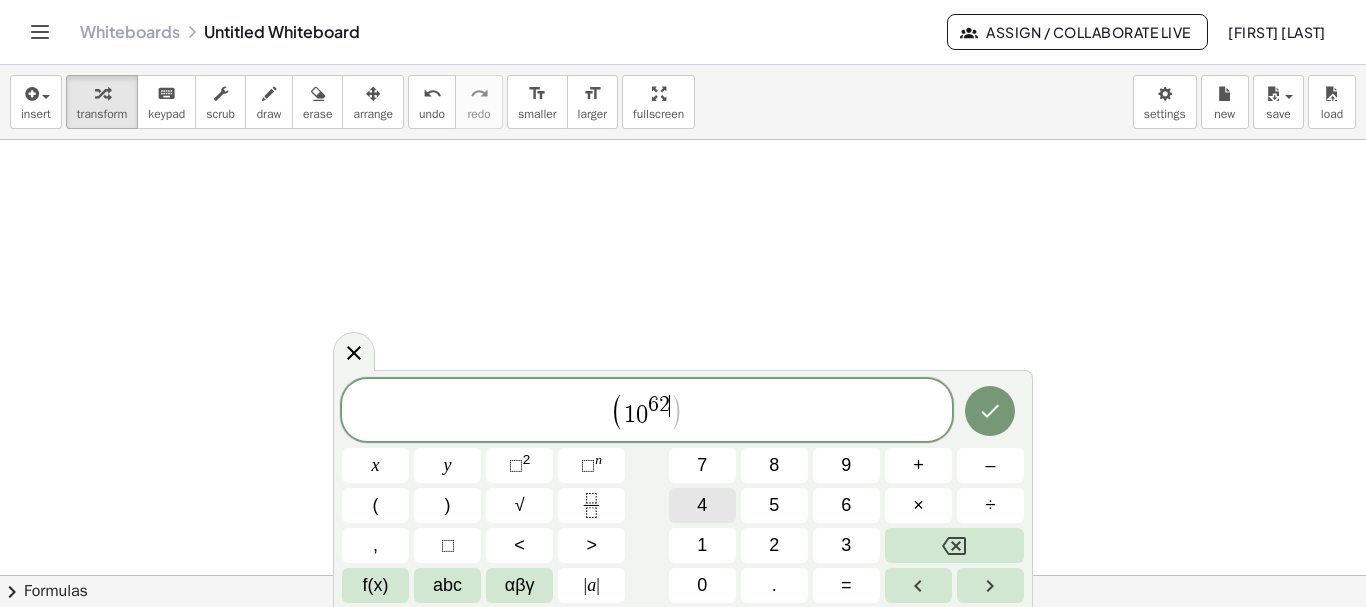 click on "4" at bounding box center [702, 505] 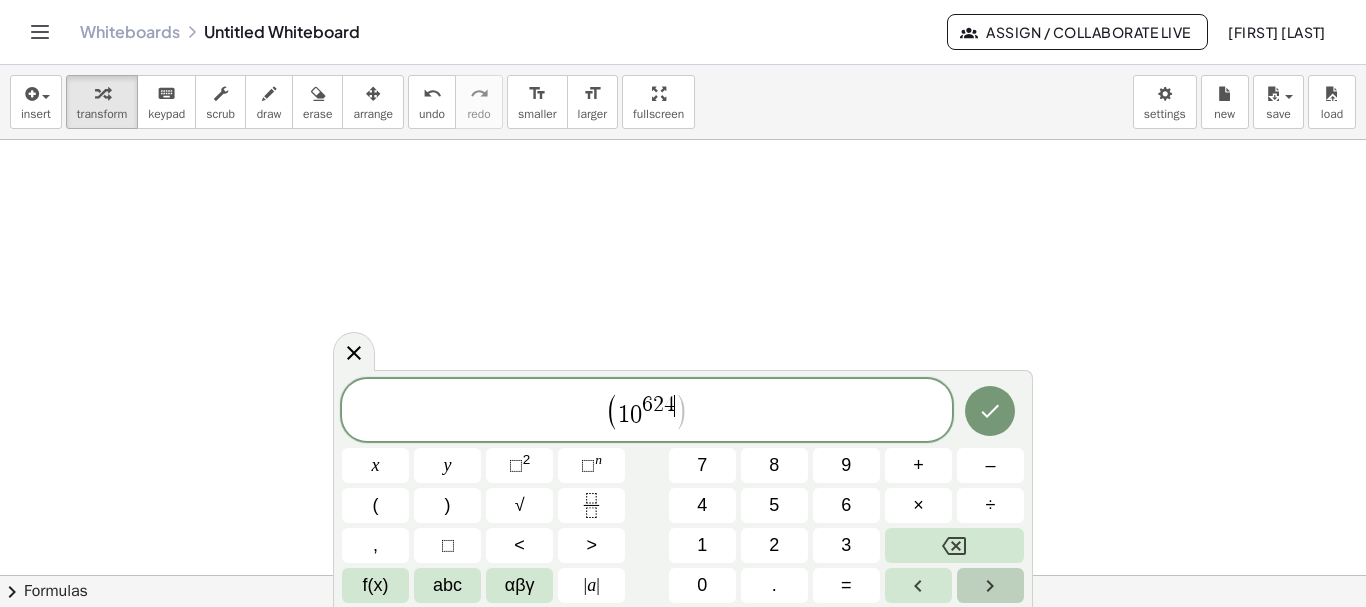 click 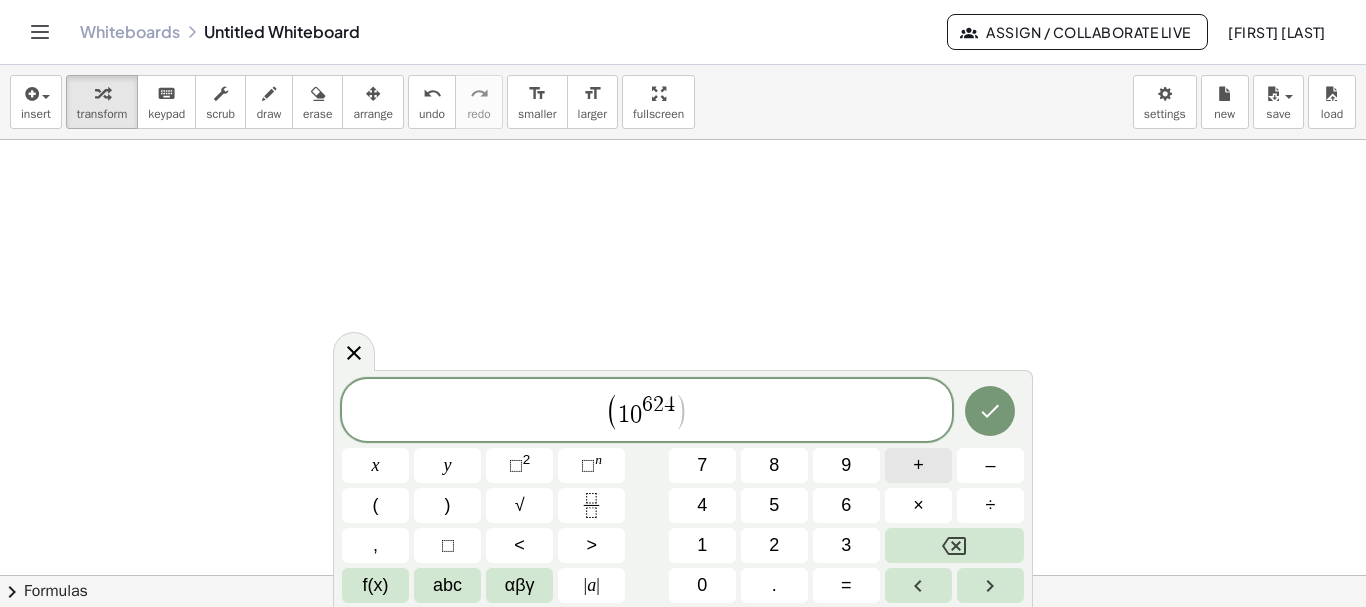 click on "+" at bounding box center (918, 465) 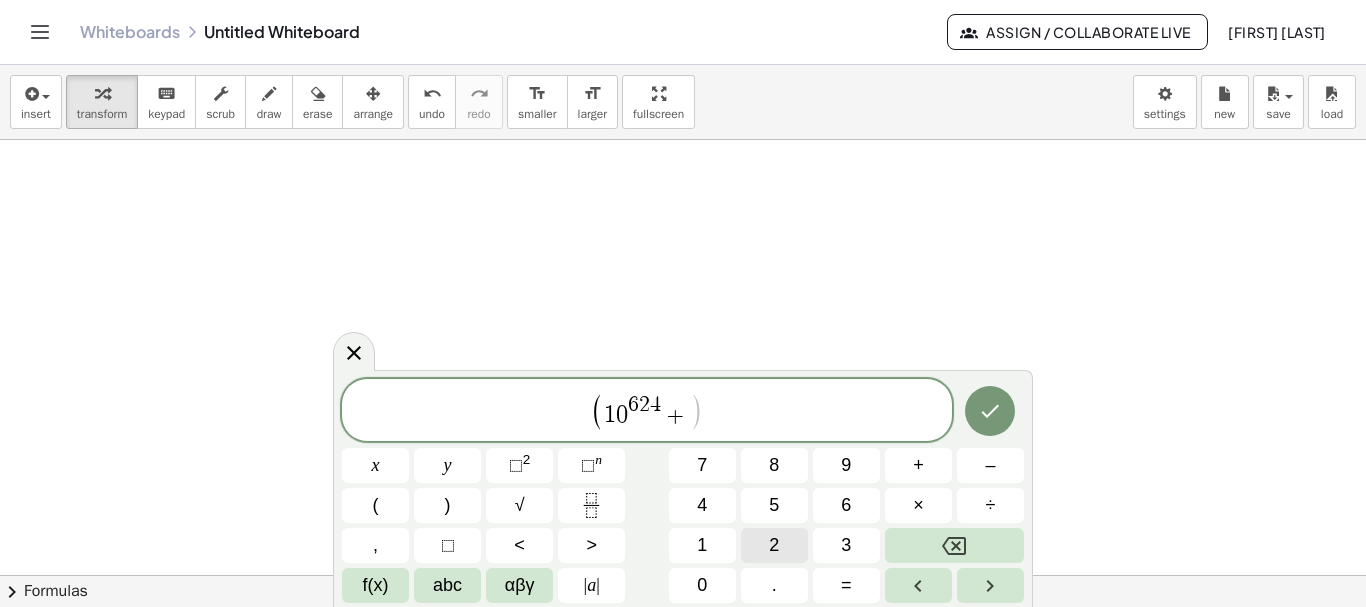 click on "2" at bounding box center [774, 545] 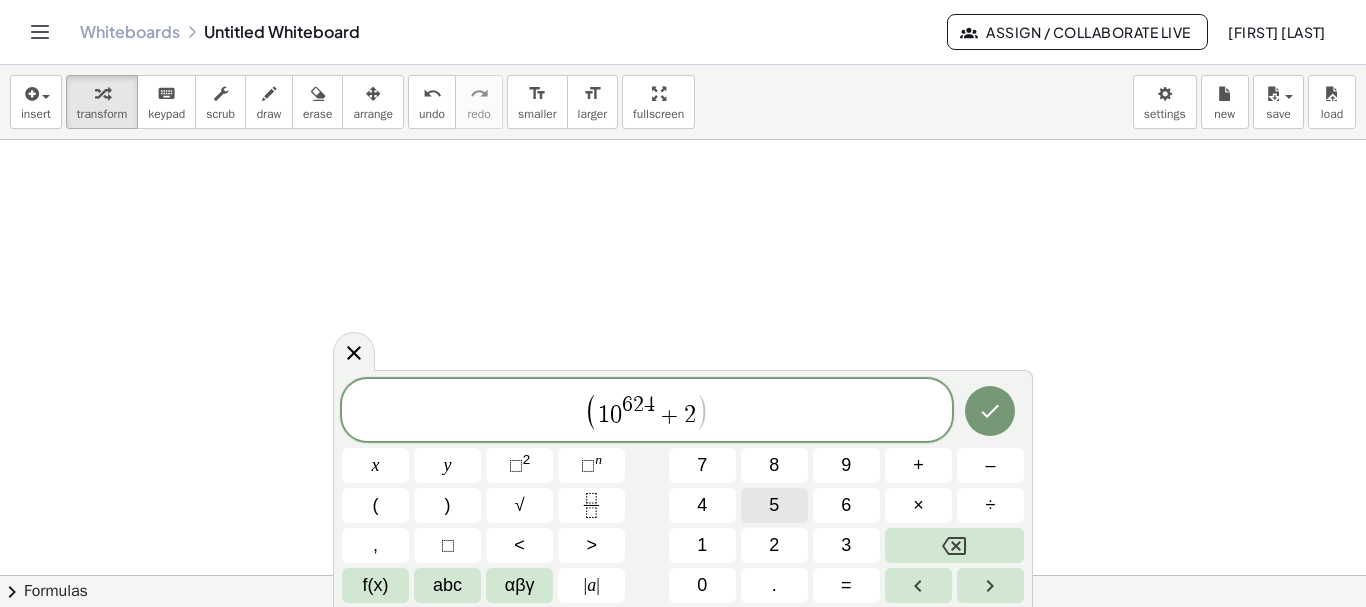 click on "5" at bounding box center [774, 505] 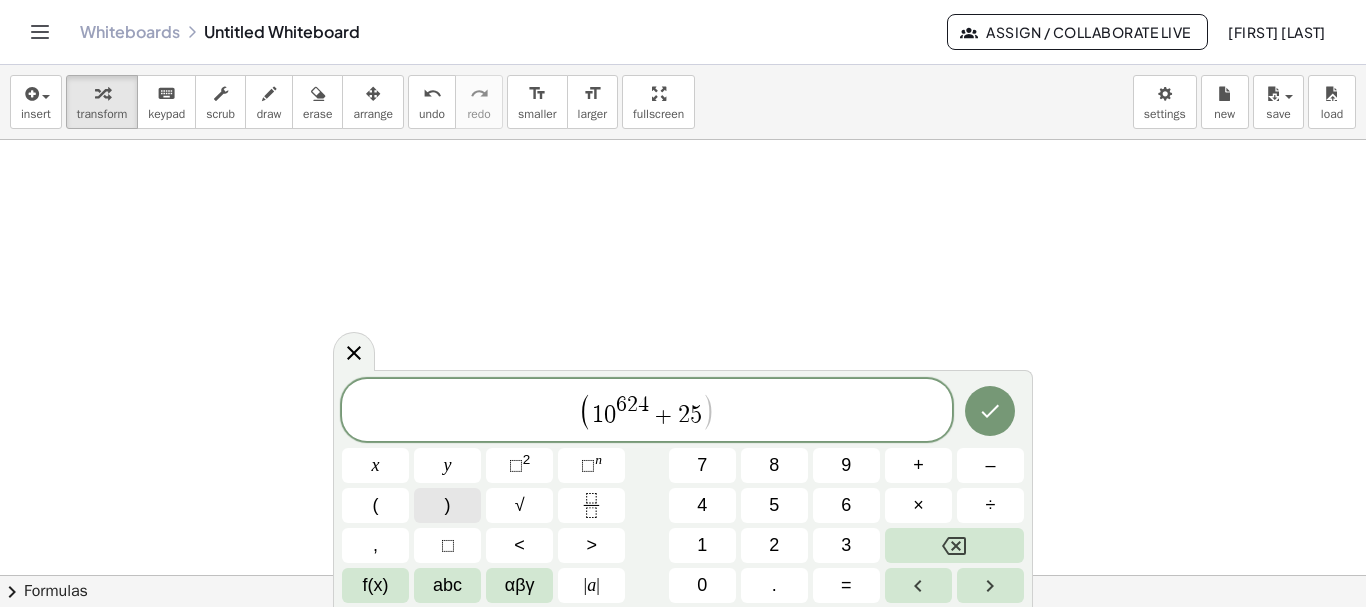 click on ")" at bounding box center (448, 505) 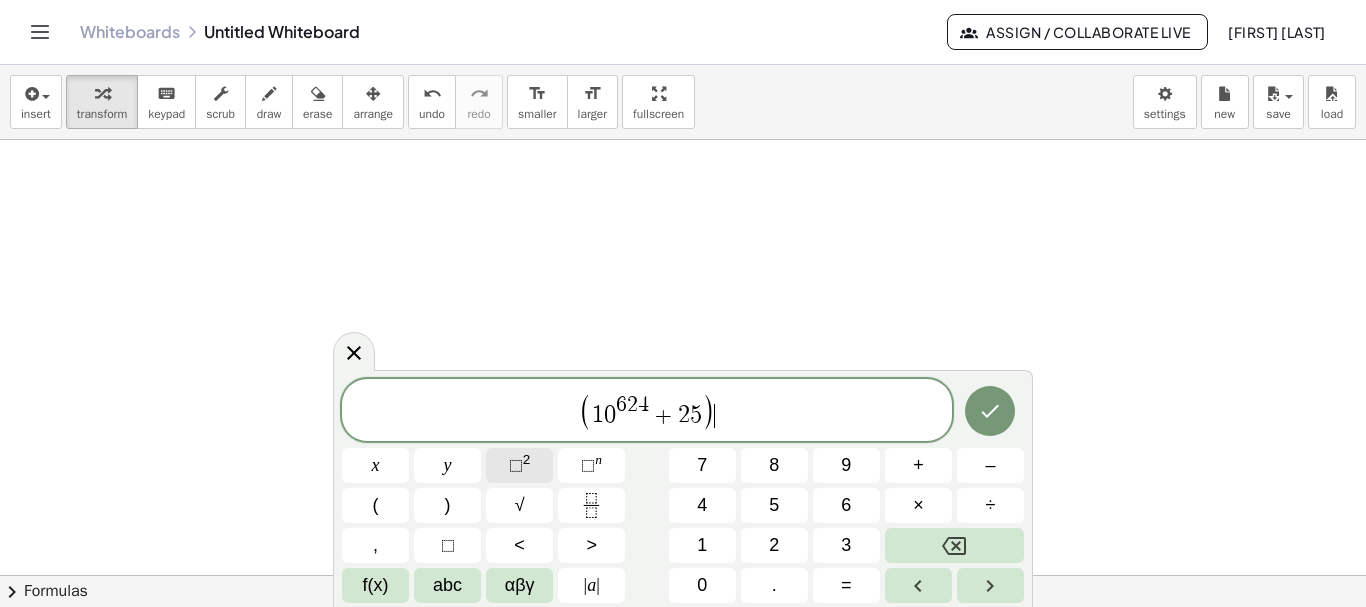 click on "⬚" at bounding box center [516, 465] 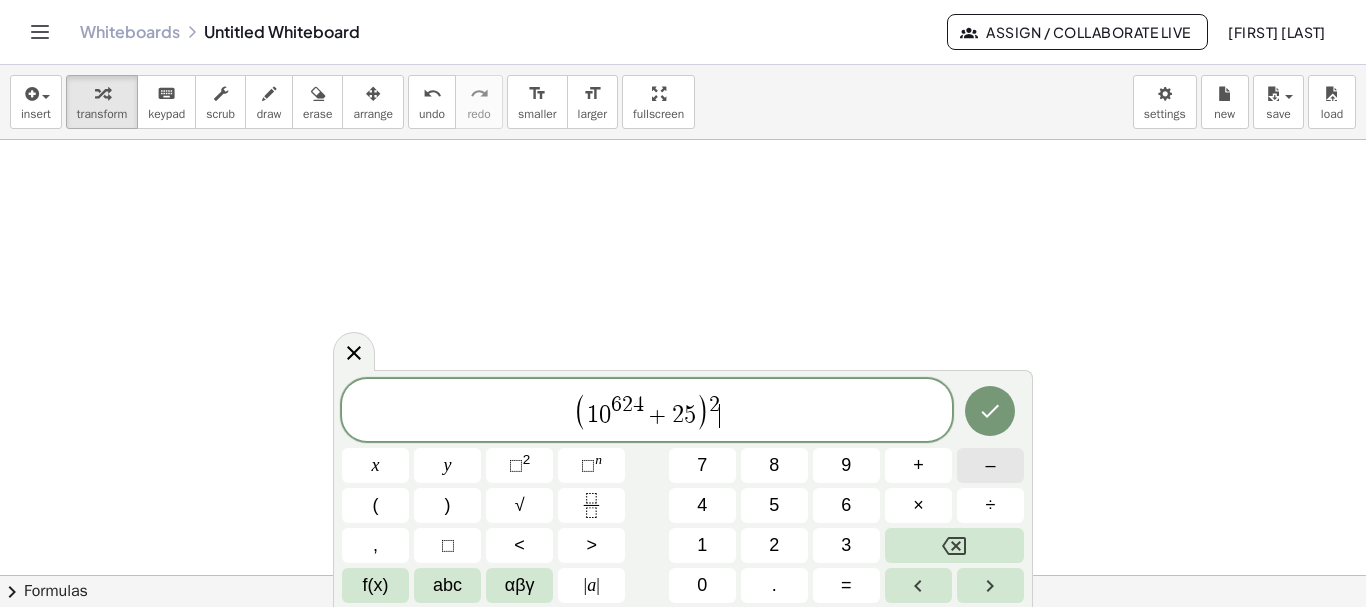 click on "–" at bounding box center (990, 465) 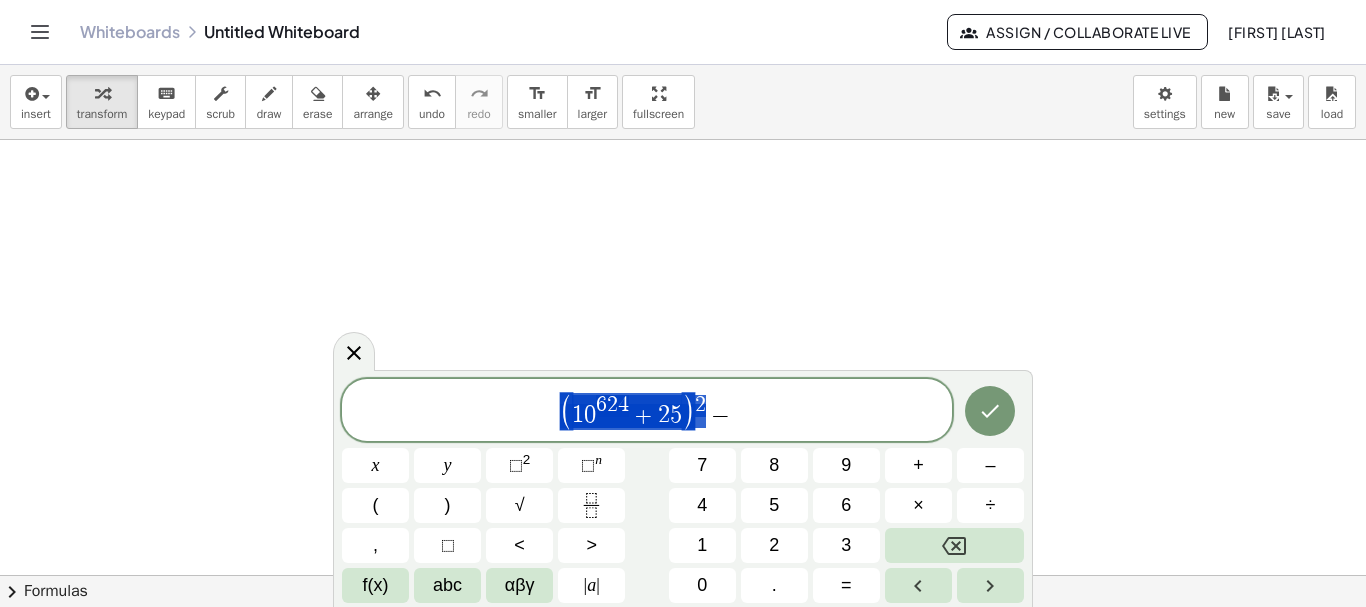 drag, startPoint x: 557, startPoint y: 417, endPoint x: 703, endPoint y: 406, distance: 146.4138 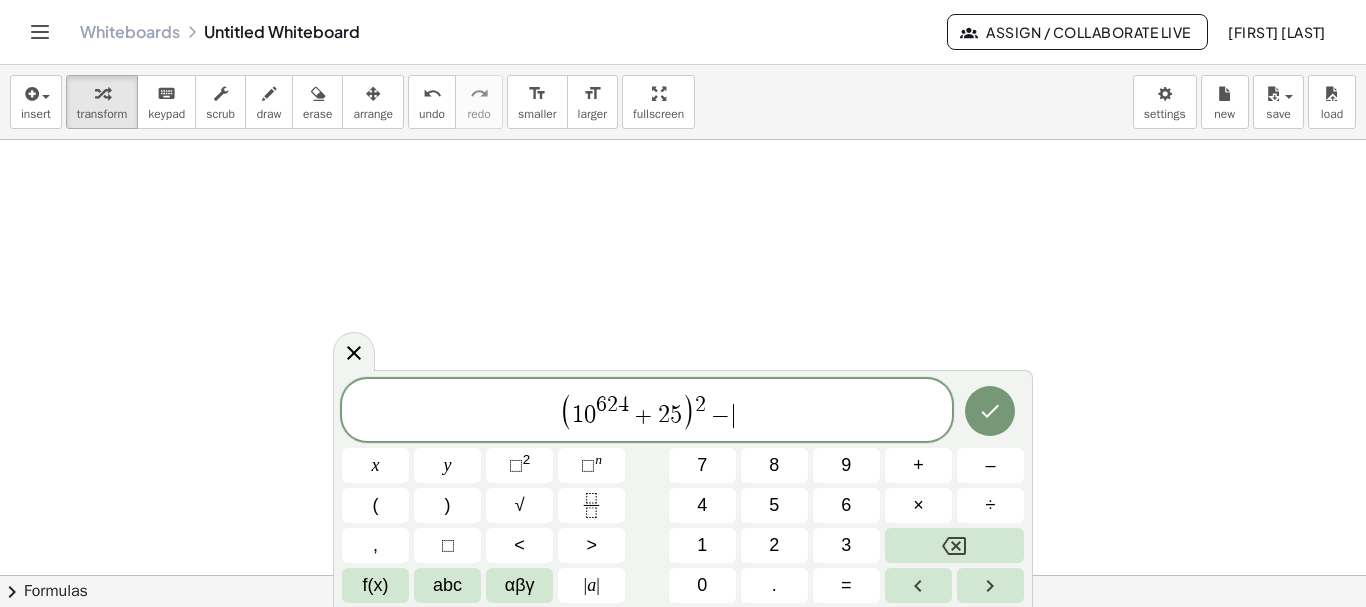 click on "( 1 0 6 2 4 + 2 5 ) 2 − ​" at bounding box center (647, 411) 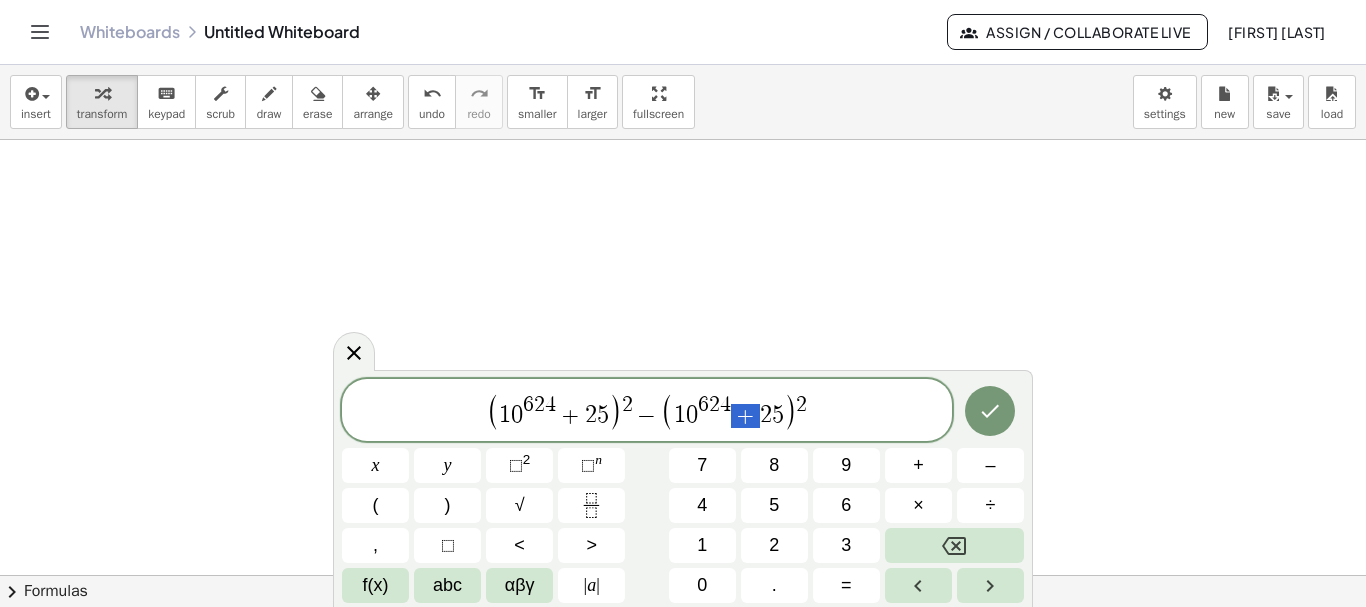 drag, startPoint x: 738, startPoint y: 415, endPoint x: 765, endPoint y: 416, distance: 27.018513 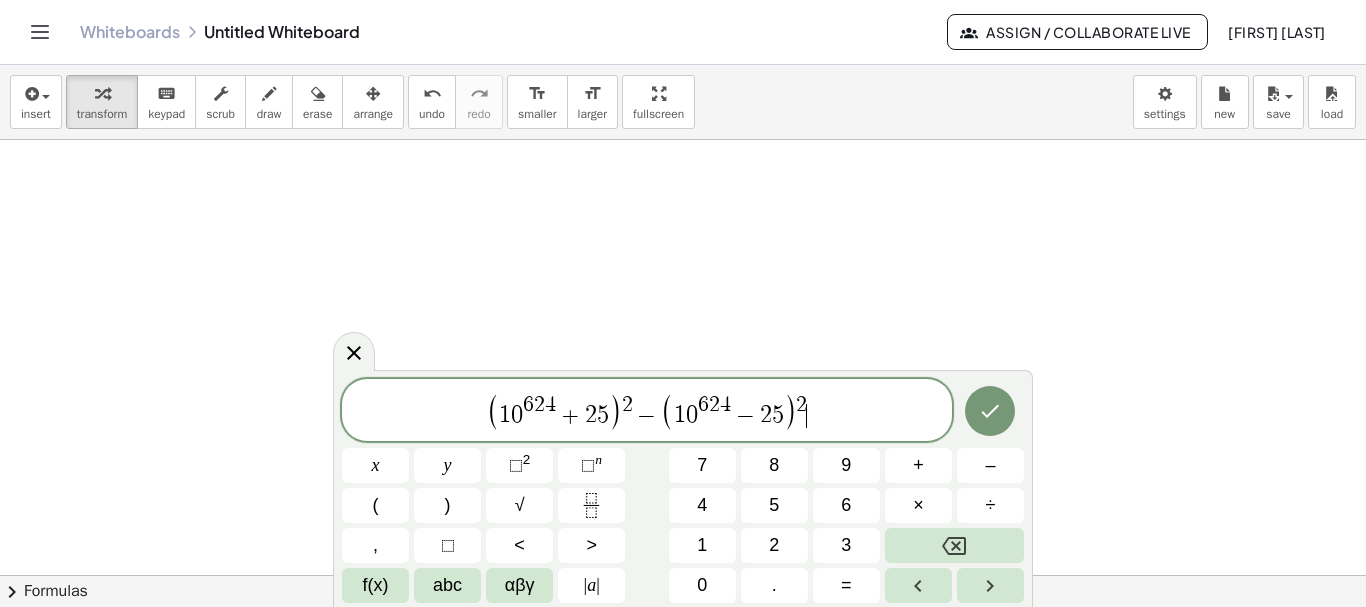 click on "( 1 0 6 2 4 + 2 5 ) 2 − ( 1 0 6 2 4 − 2 5 ) 2 ​" at bounding box center [647, 411] 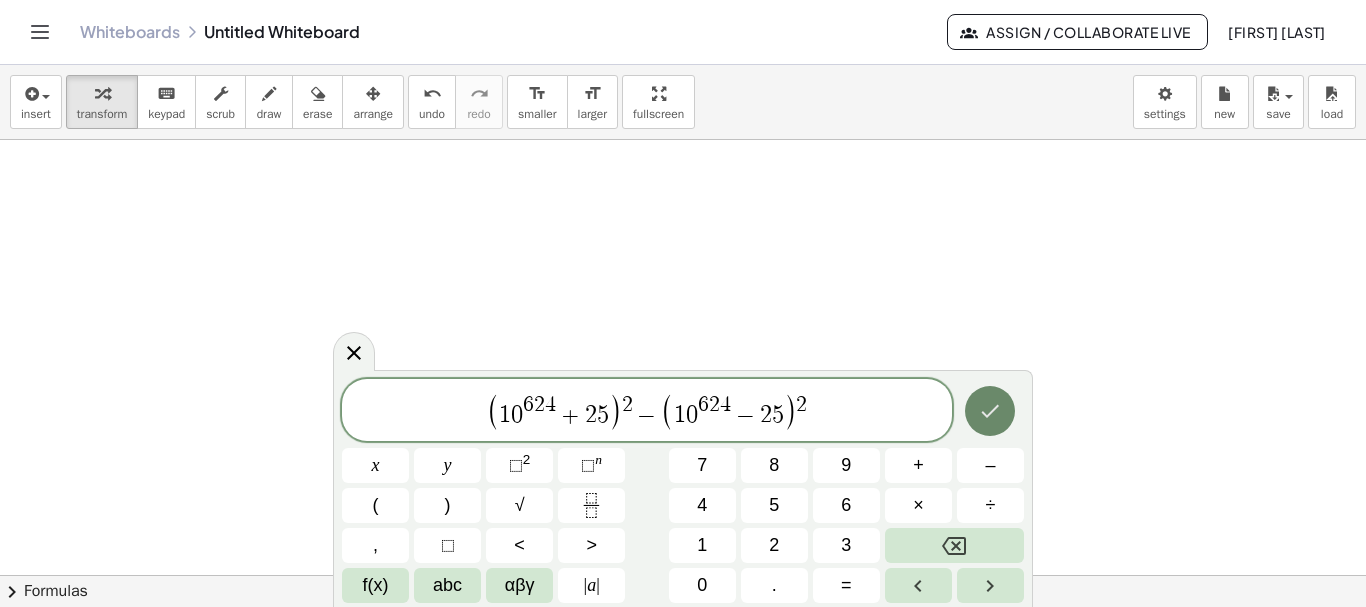 click 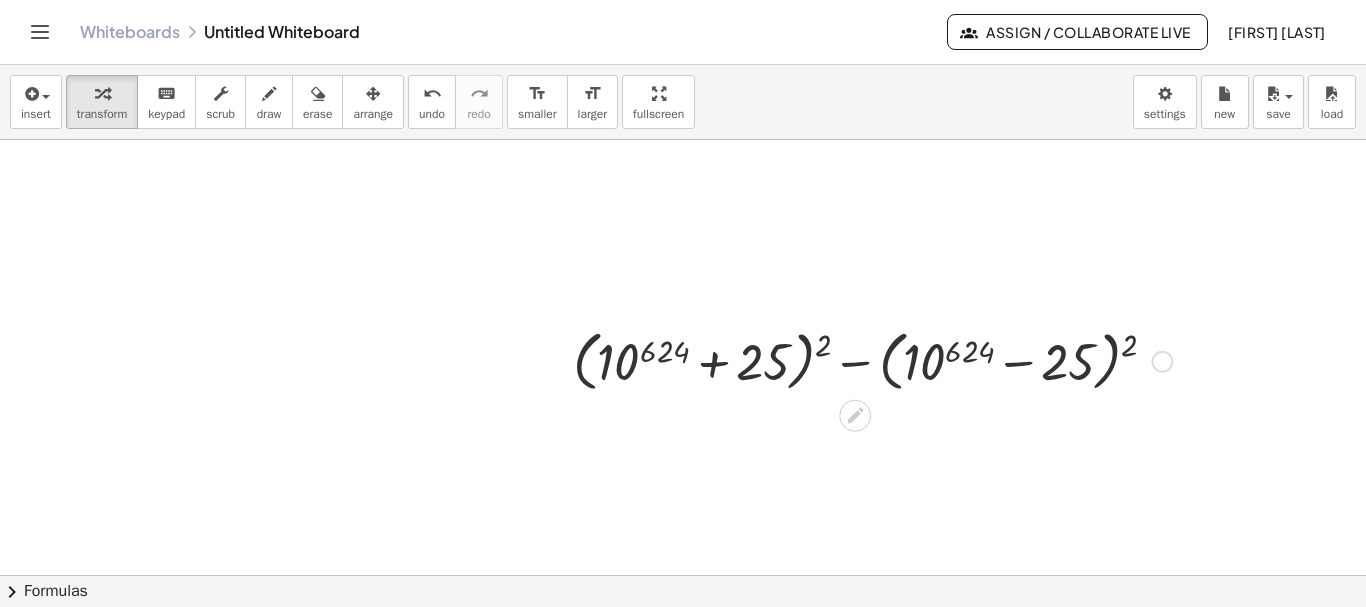 click at bounding box center (1162, 362) 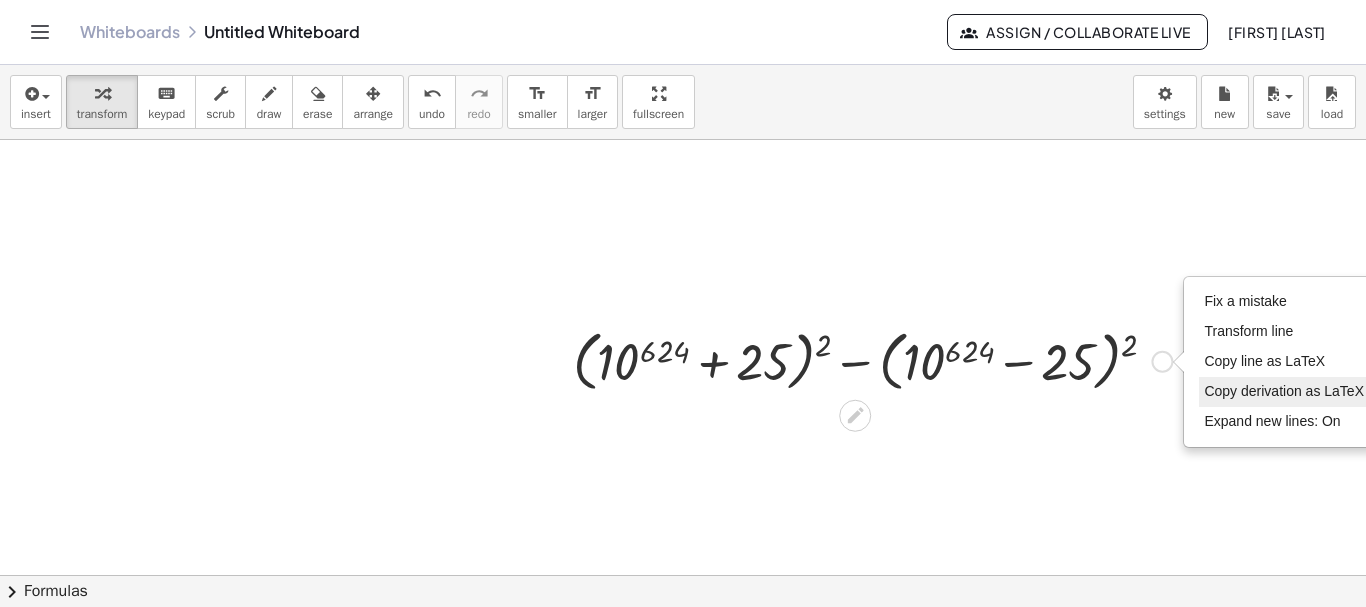 click on "Copy derivation as LaTeX" at bounding box center (1284, 391) 